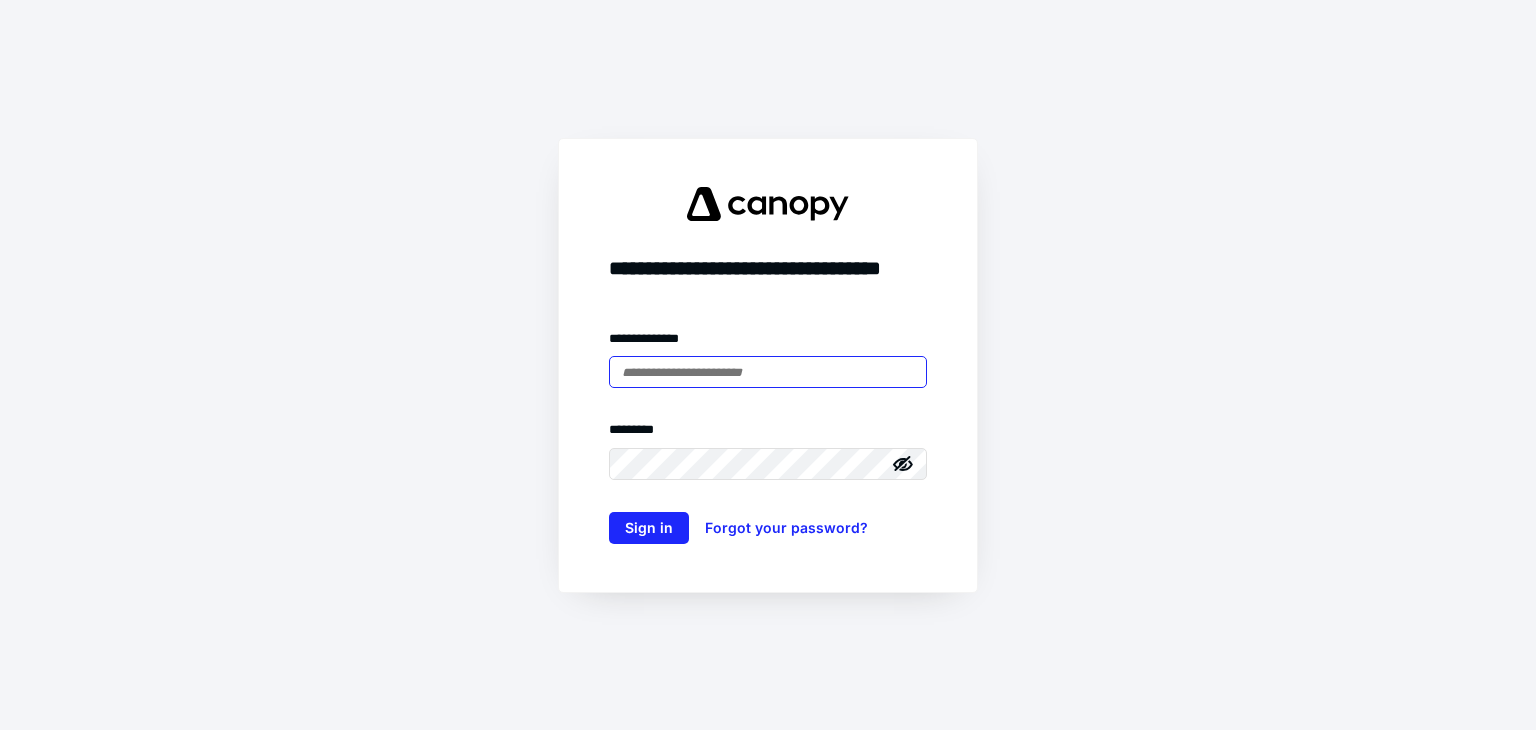 scroll, scrollTop: 0, scrollLeft: 0, axis: both 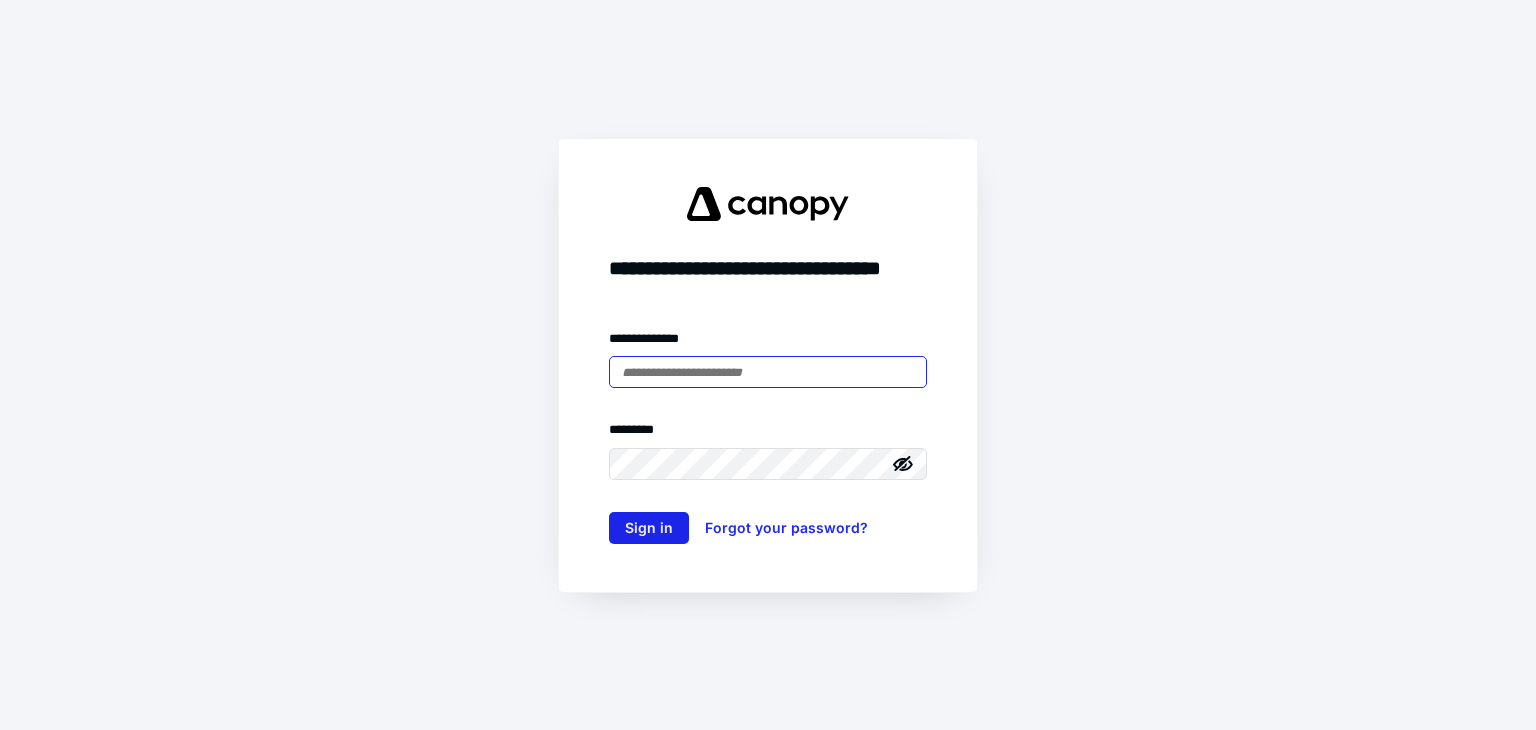 type on "**********" 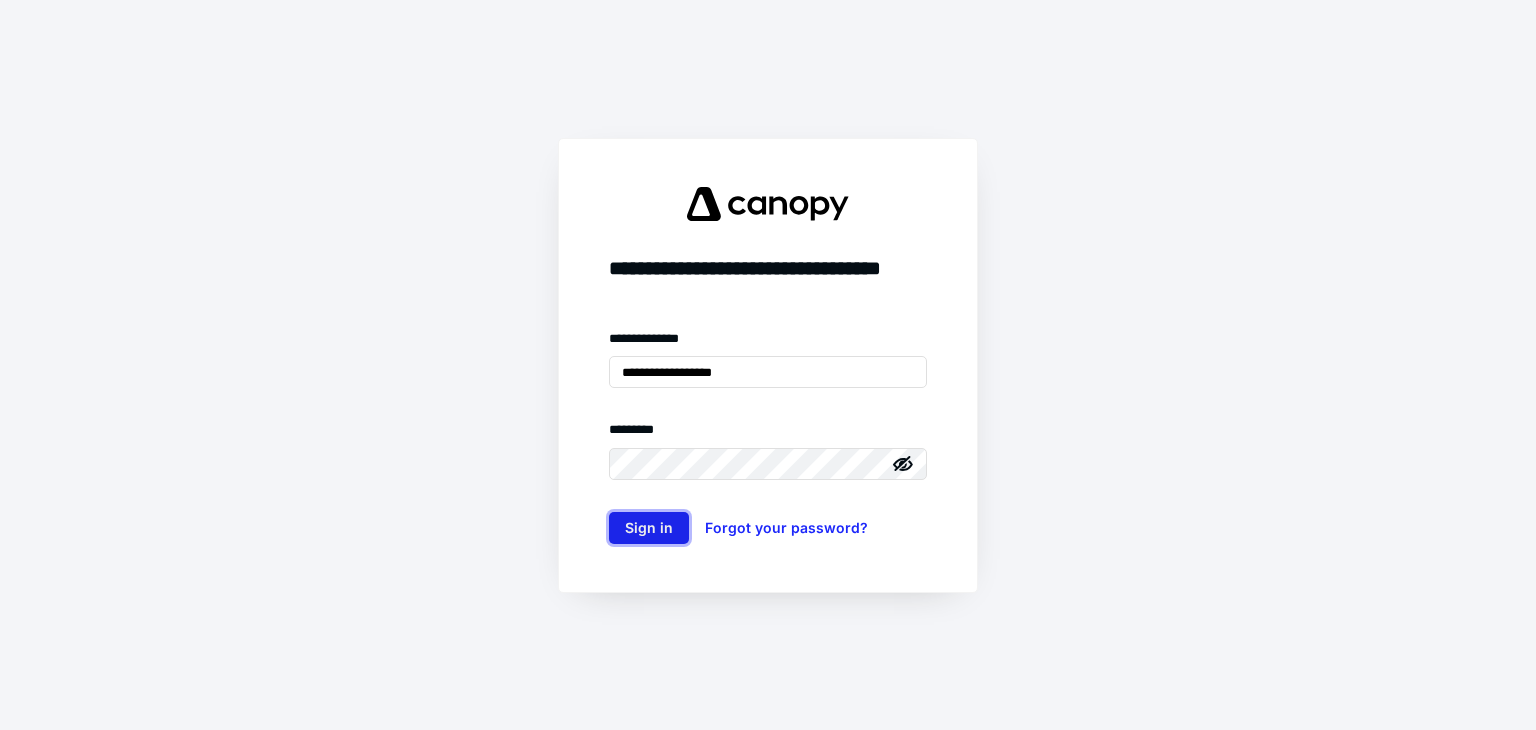 click on "Sign in" at bounding box center [649, 528] 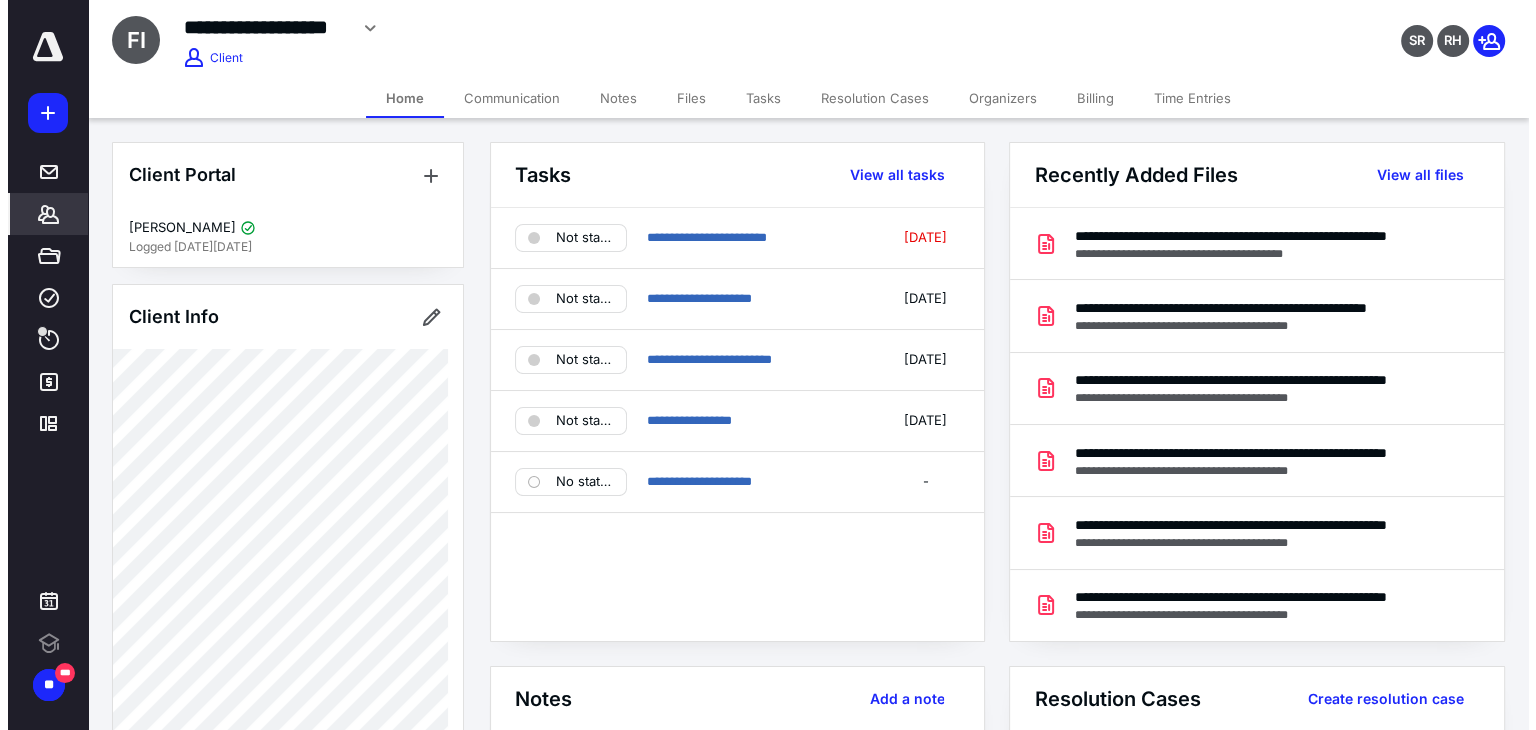 scroll, scrollTop: 0, scrollLeft: 0, axis: both 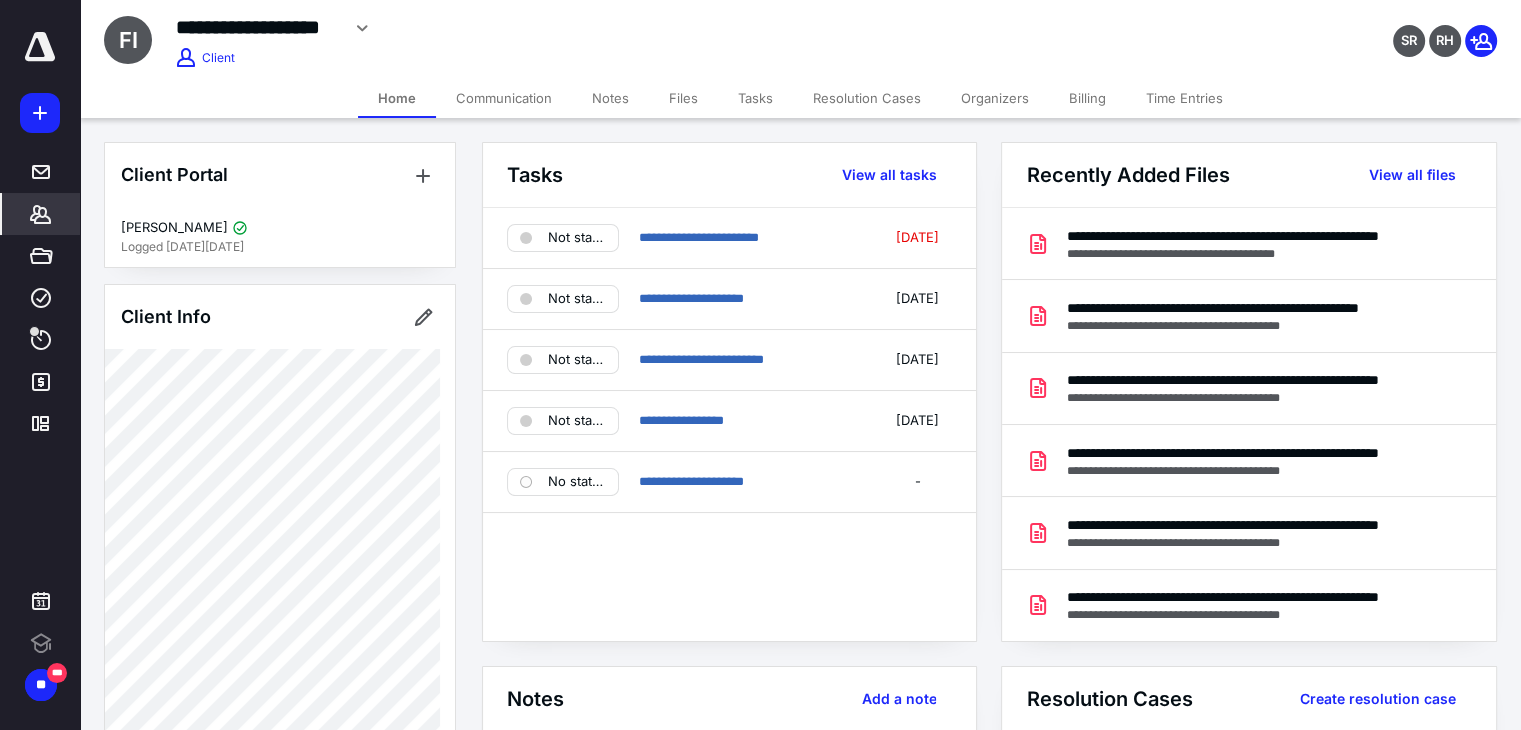 click on "Files" at bounding box center (683, 98) 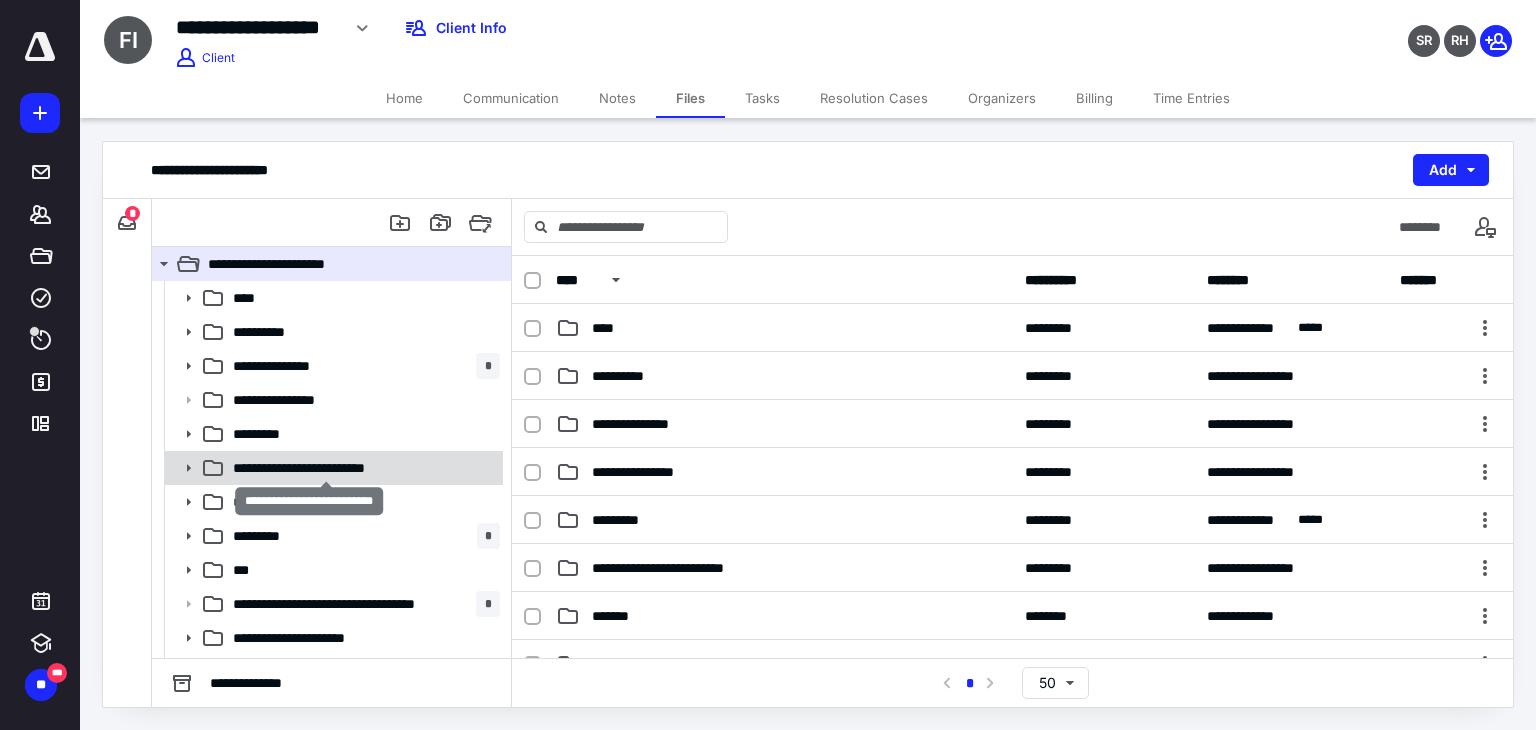 click on "**********" at bounding box center [326, 468] 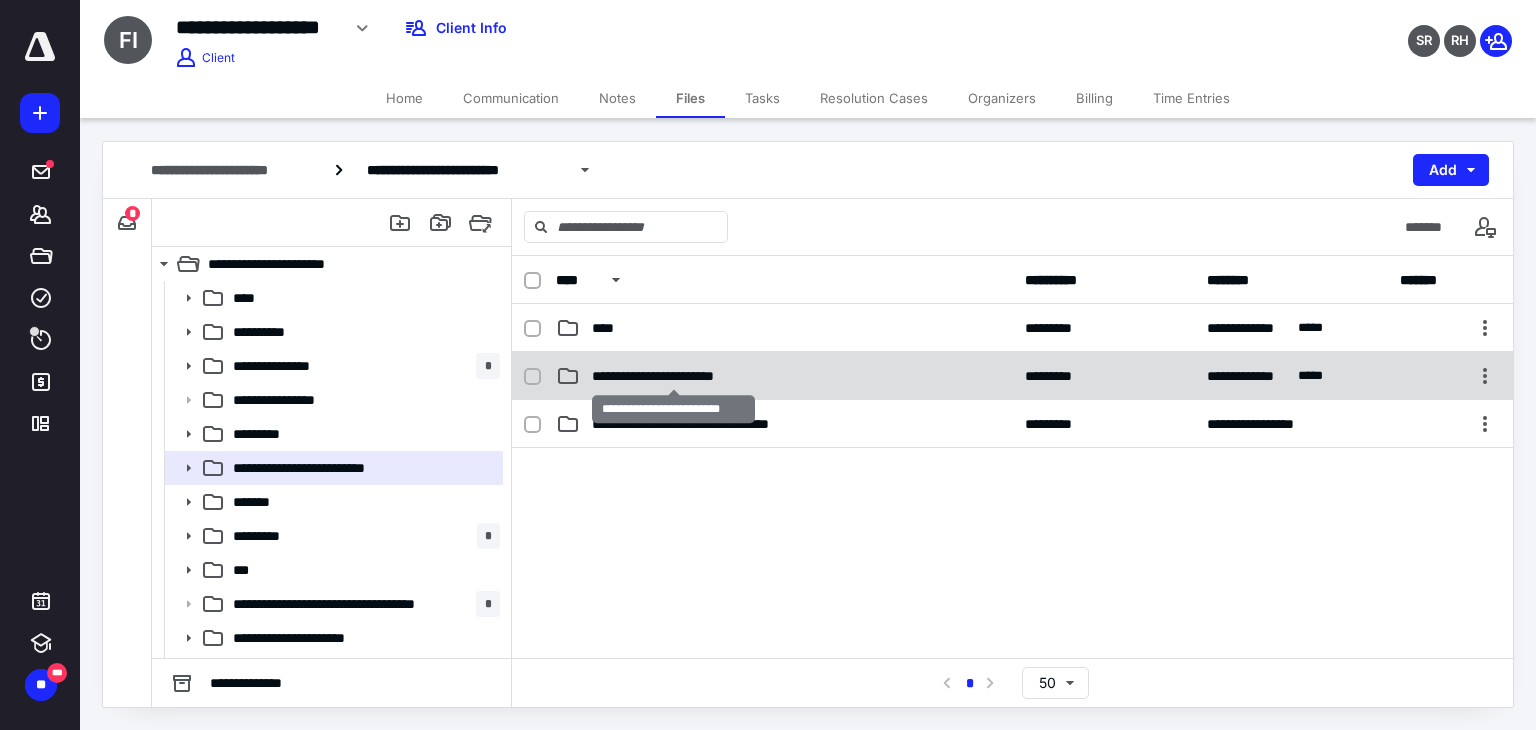click on "**********" at bounding box center [674, 376] 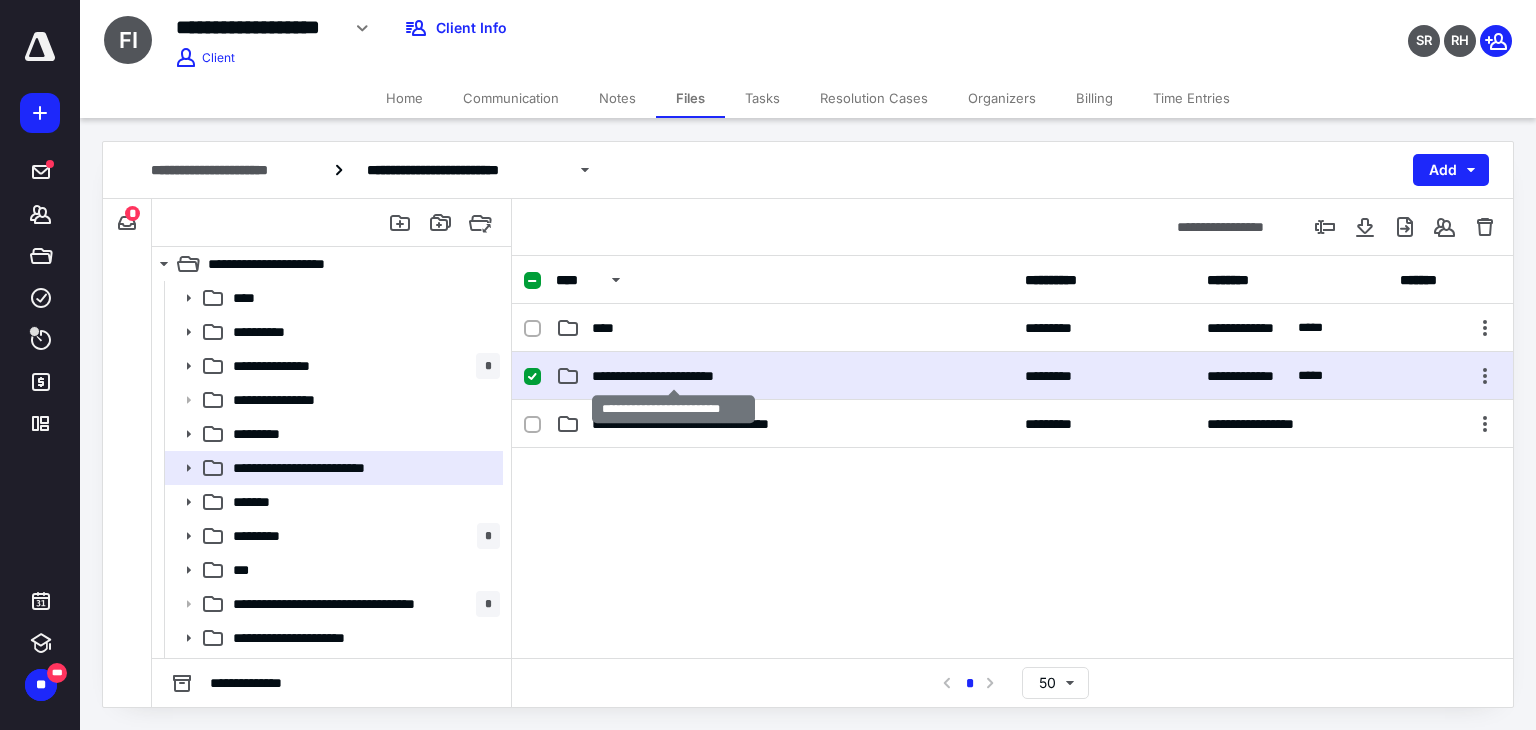 click on "**********" at bounding box center (674, 376) 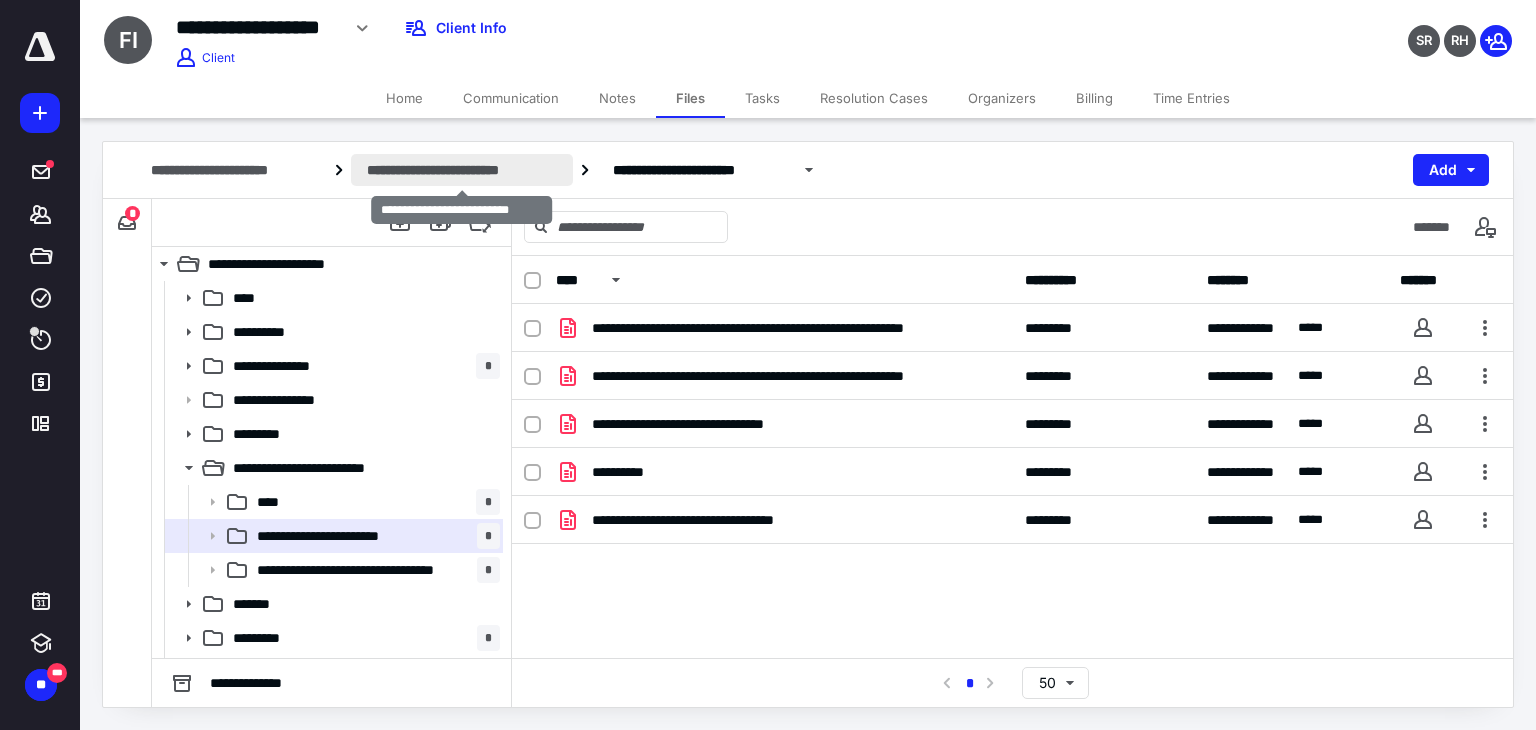 click on "**********" at bounding box center (462, 170) 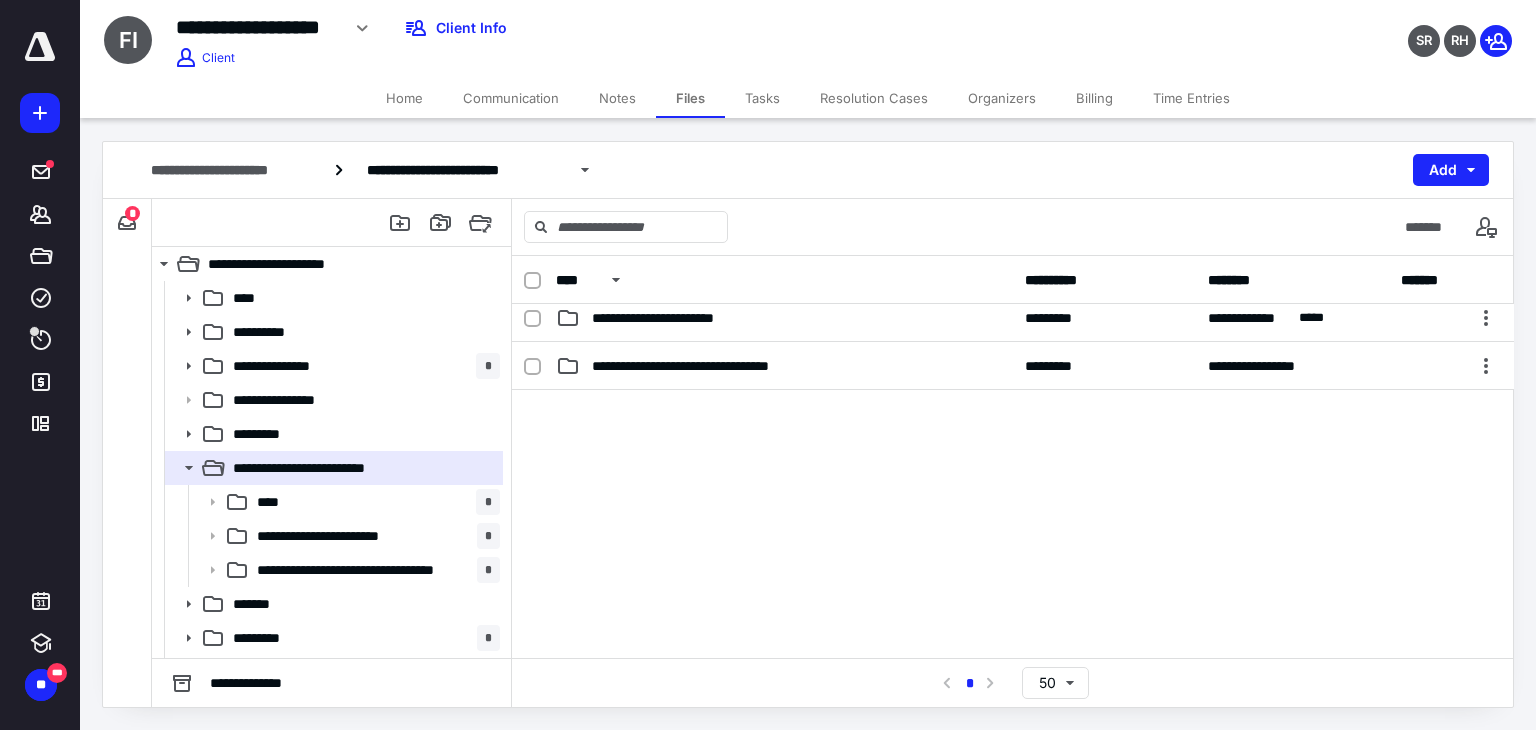 scroll, scrollTop: 88, scrollLeft: 0, axis: vertical 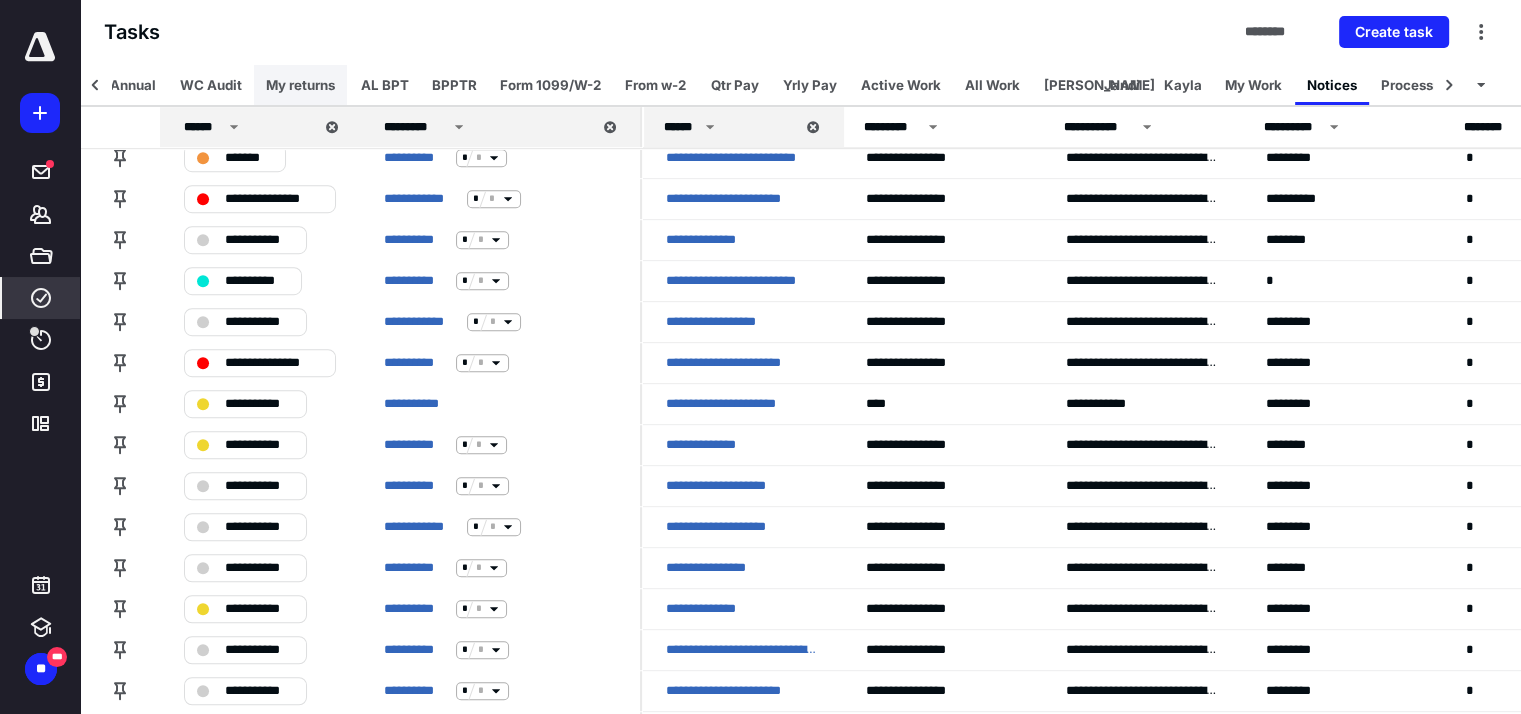 click on "My returns" at bounding box center [300, 85] 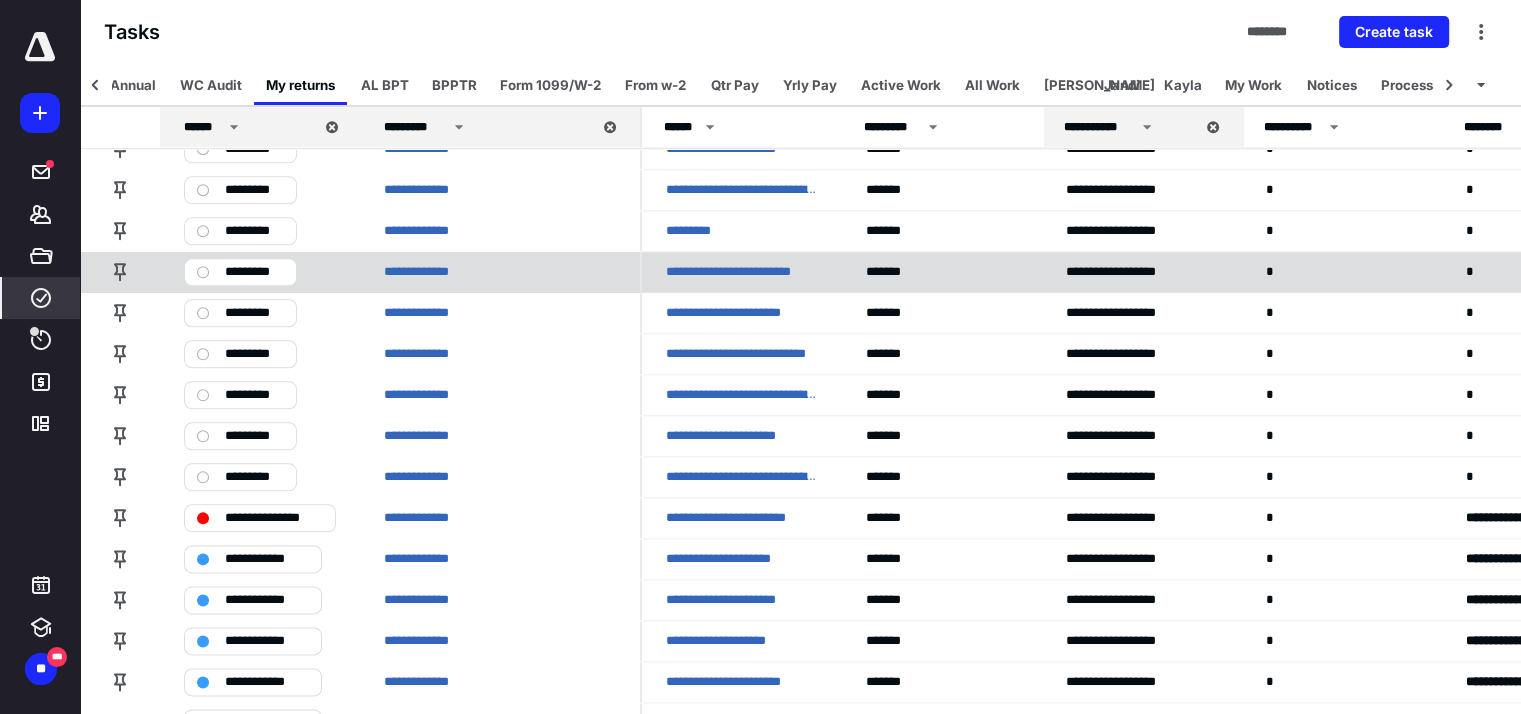 scroll, scrollTop: 2436, scrollLeft: 0, axis: vertical 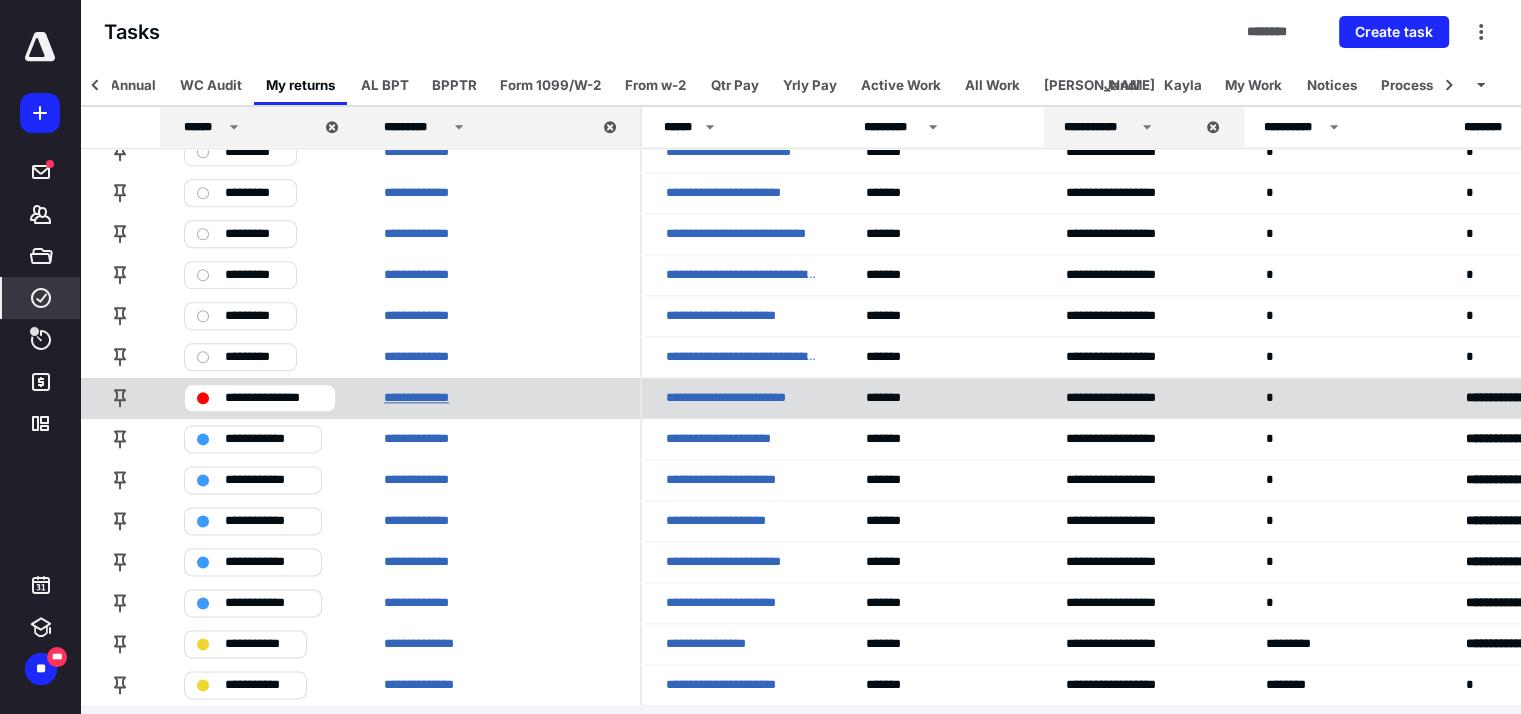 click on "**********" at bounding box center (428, 398) 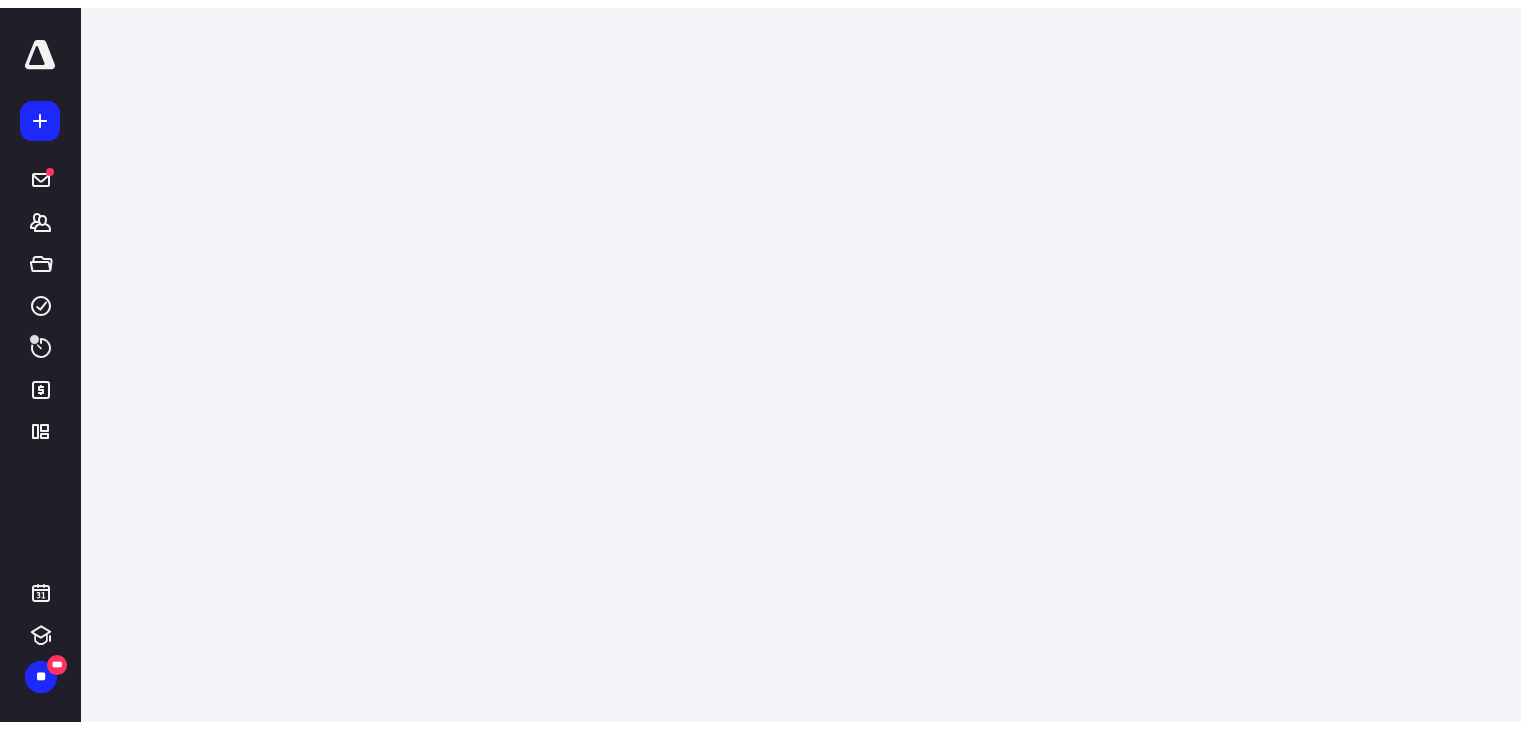 scroll, scrollTop: 0, scrollLeft: 0, axis: both 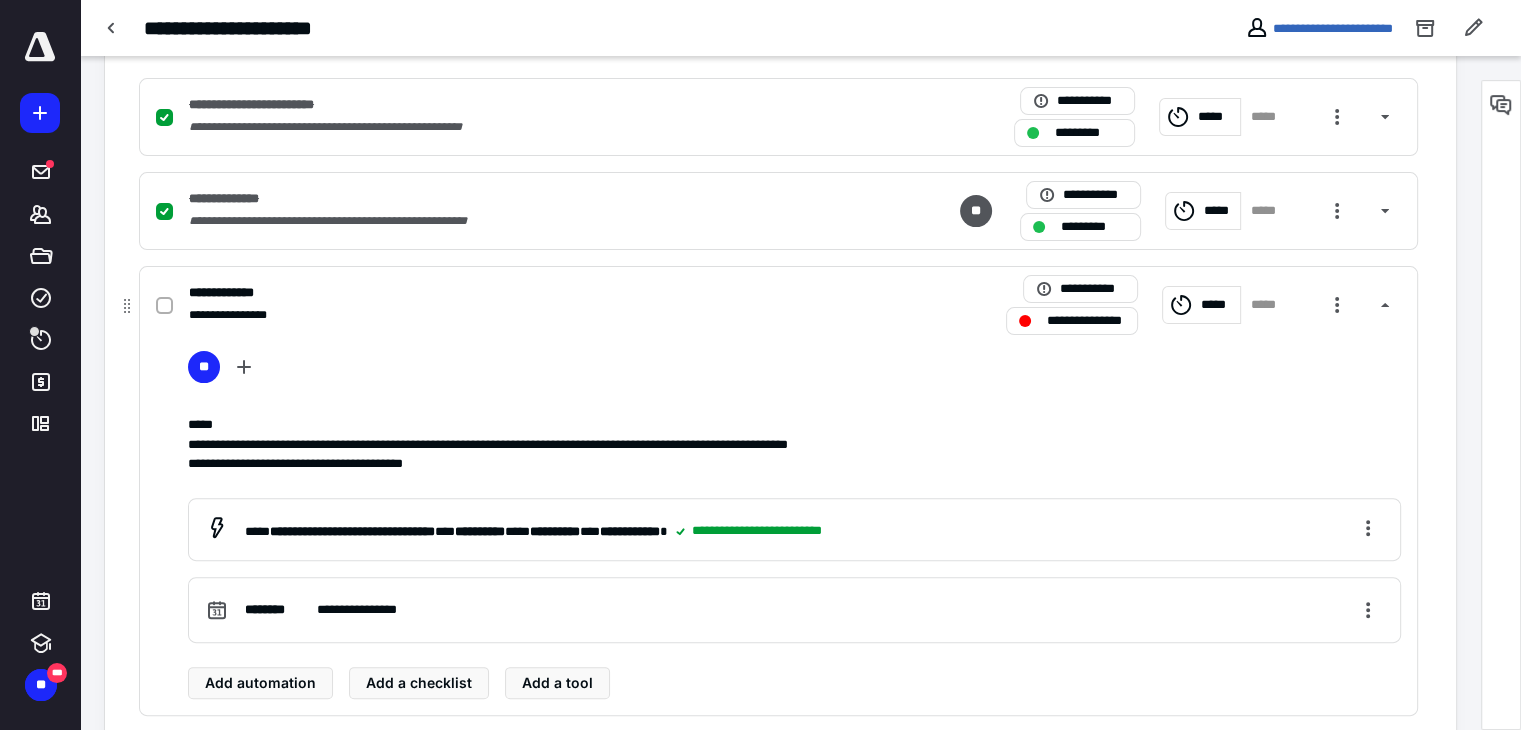 click 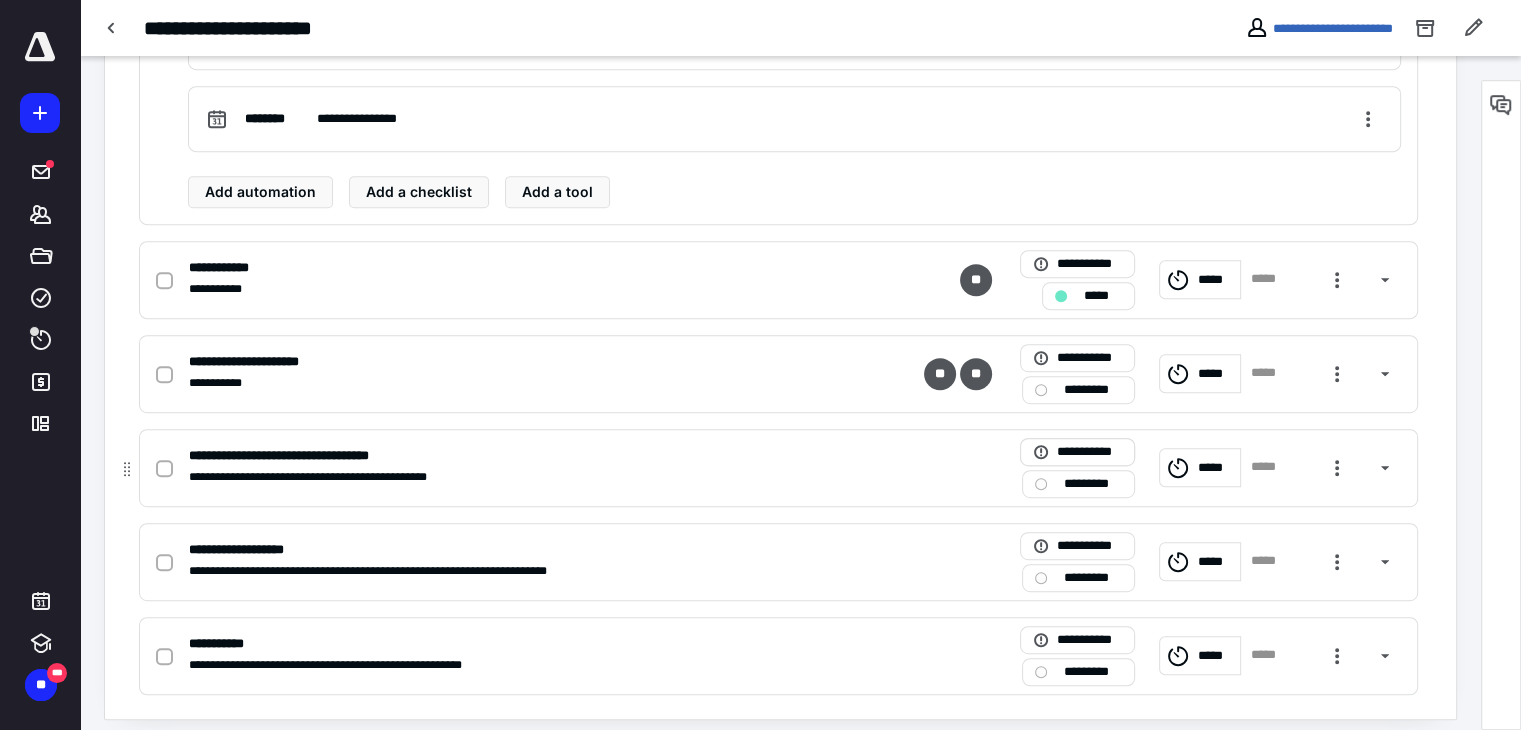 scroll, scrollTop: 1000, scrollLeft: 0, axis: vertical 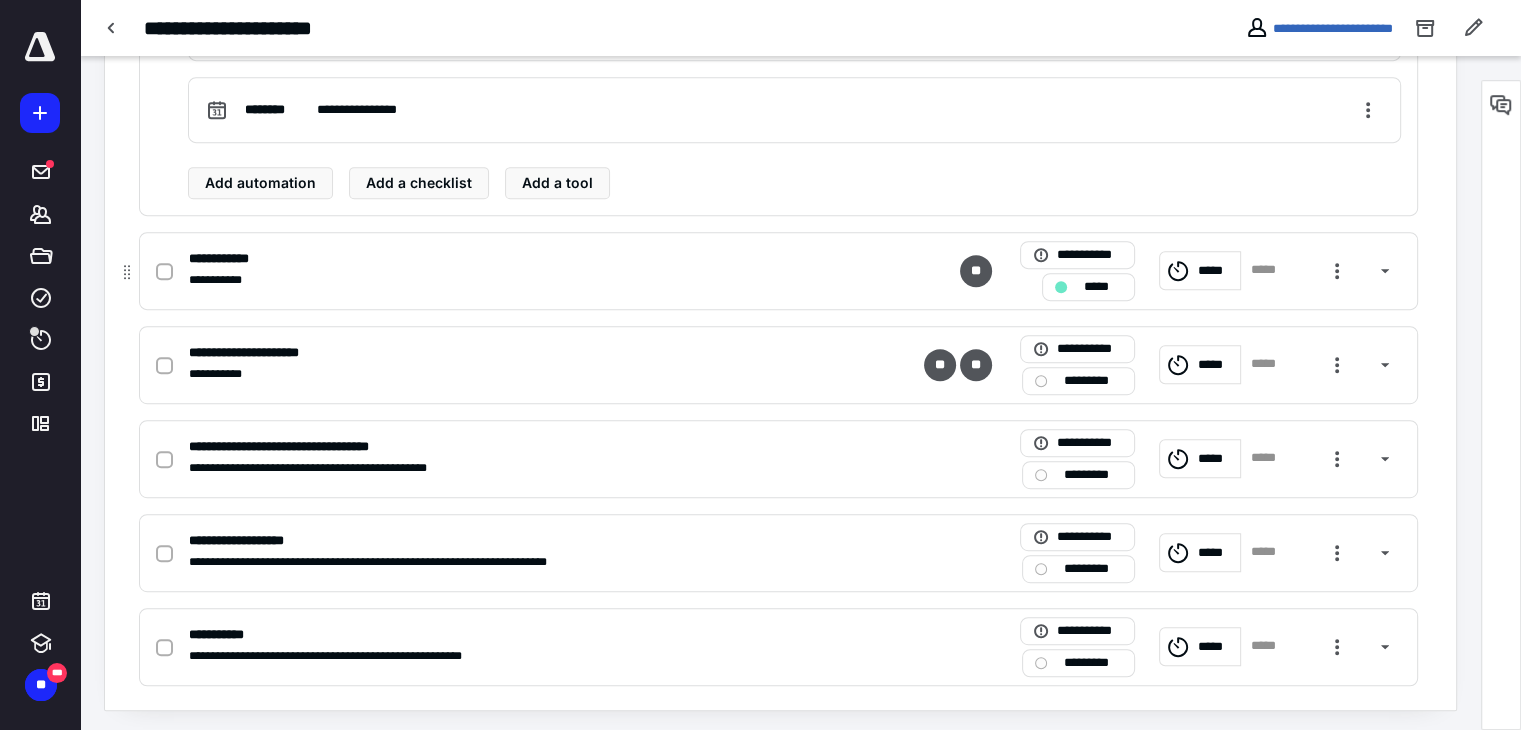 click on "*****" at bounding box center [1102, 287] 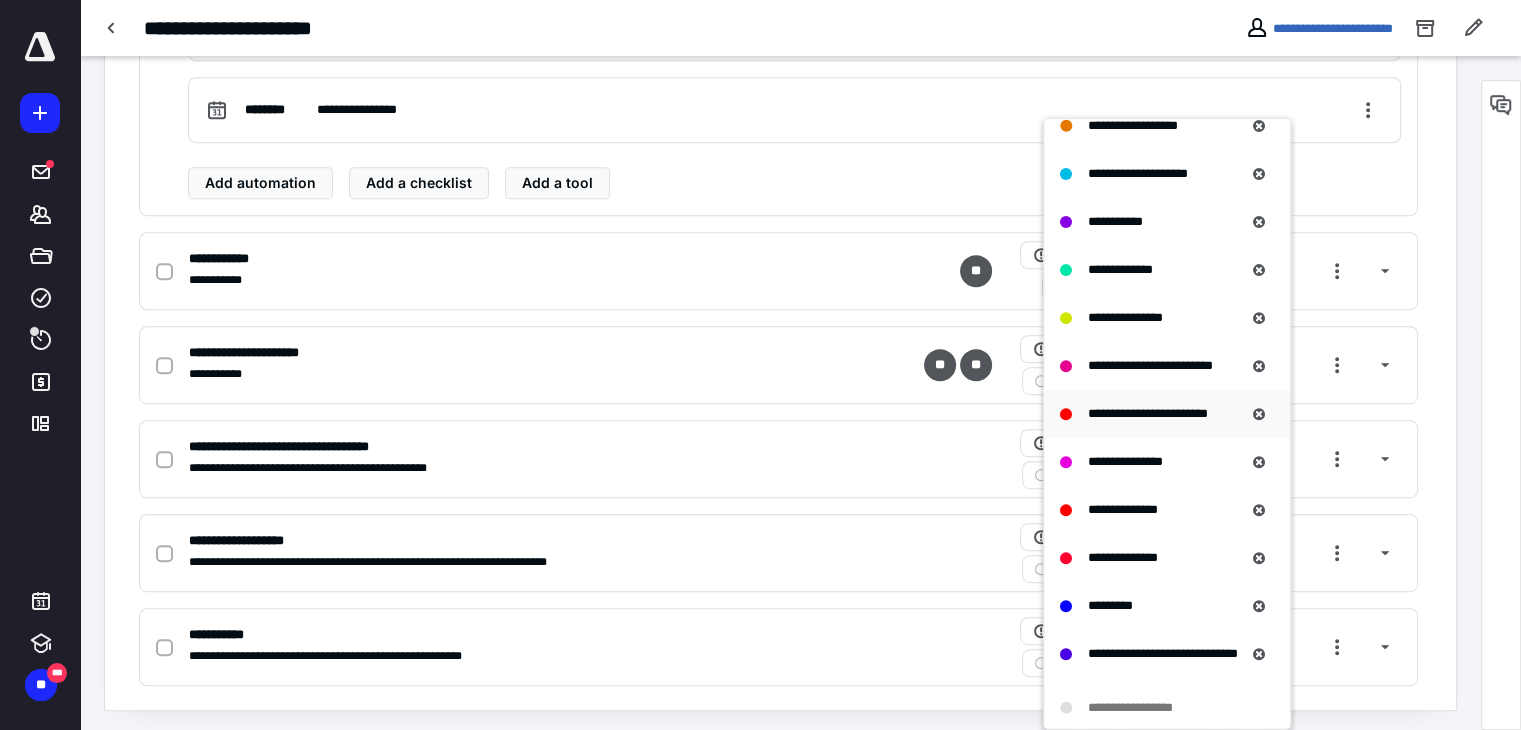 scroll, scrollTop: 800, scrollLeft: 0, axis: vertical 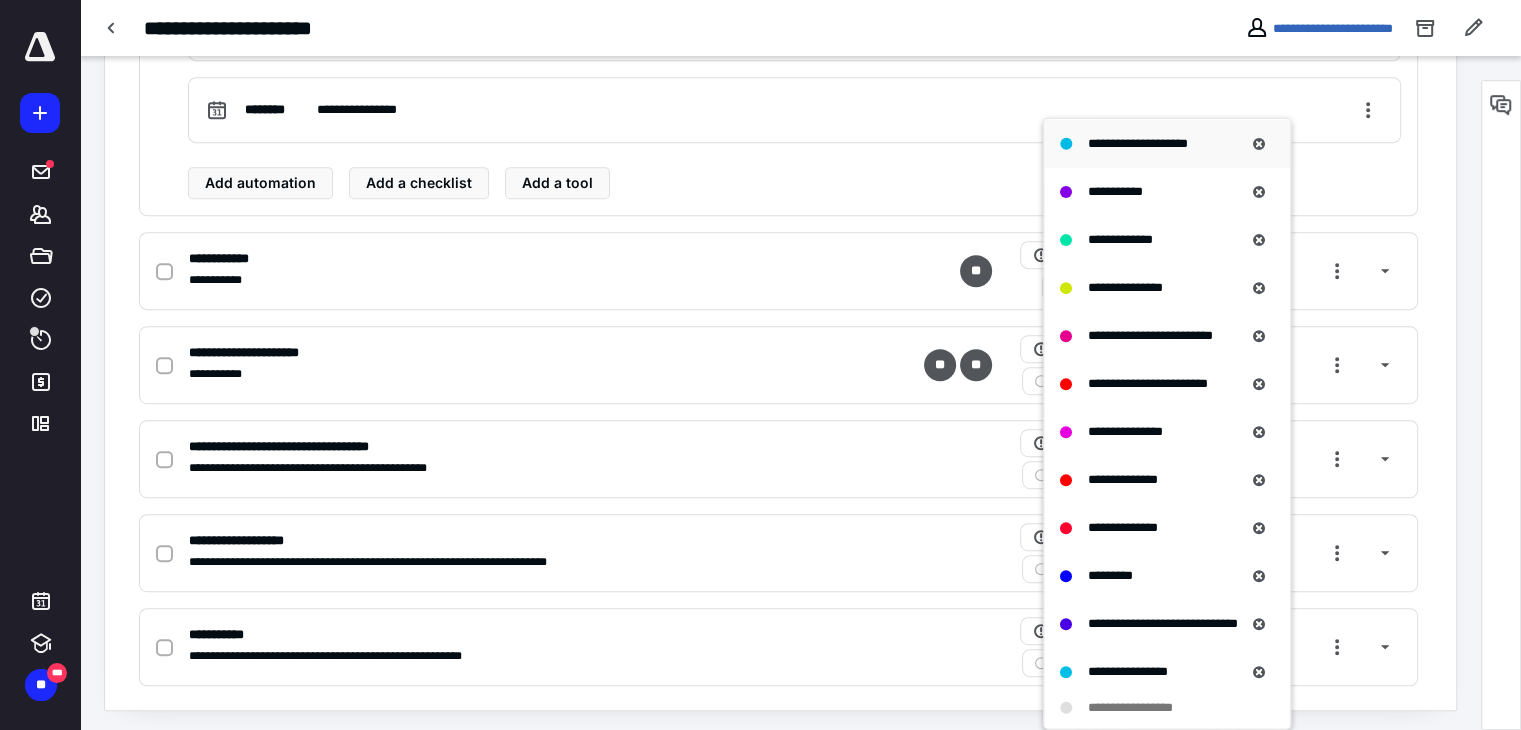 click on "**********" at bounding box center (1138, 142) 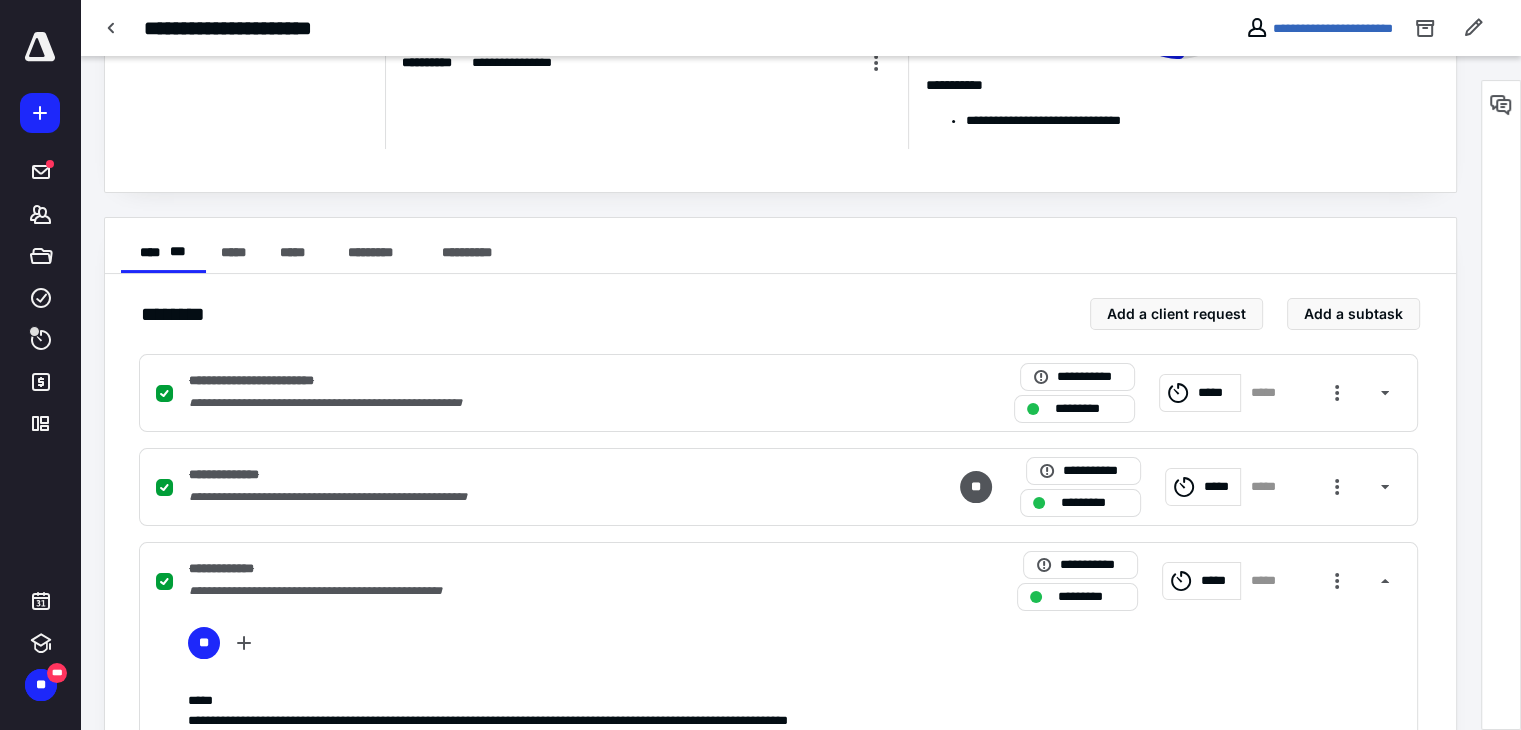scroll, scrollTop: 0, scrollLeft: 0, axis: both 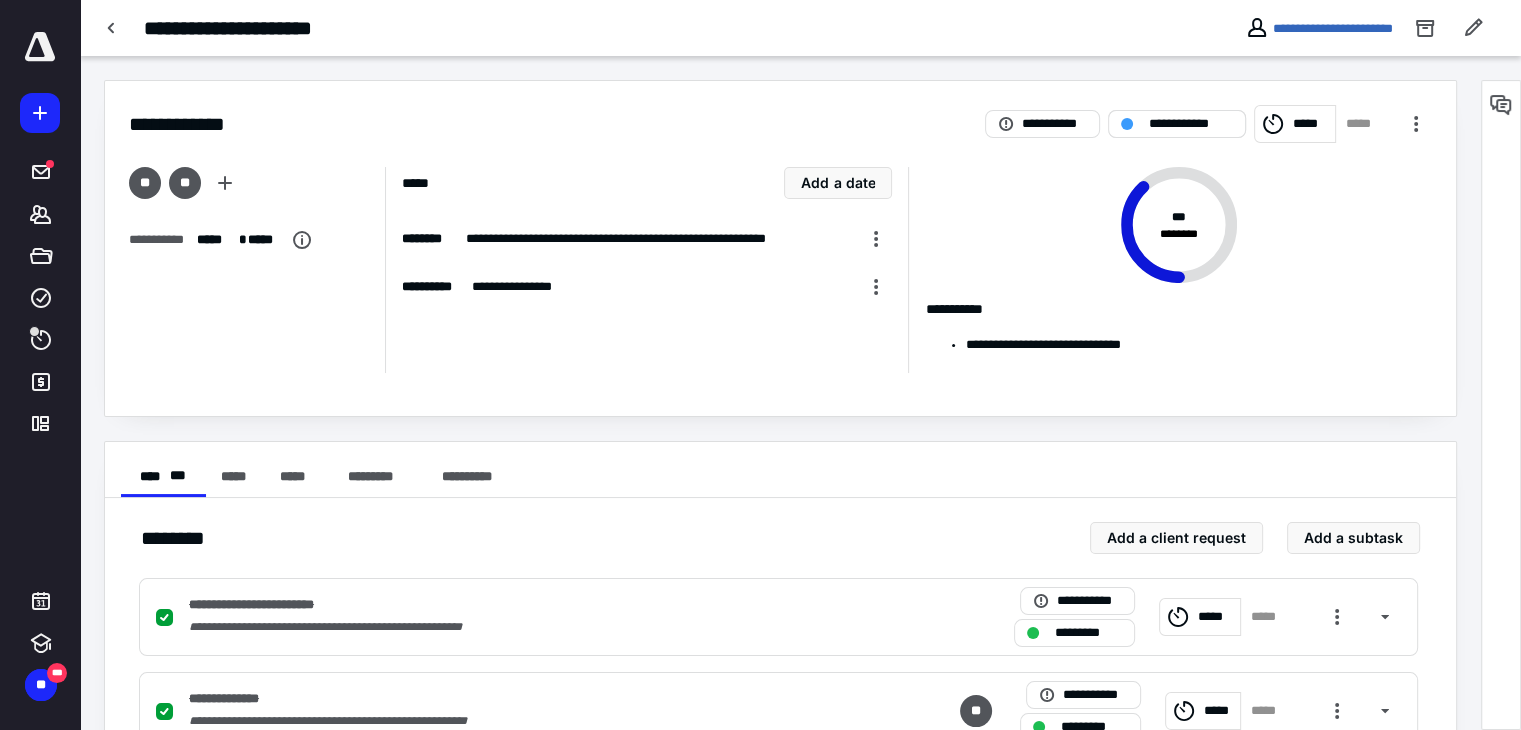 click on "**********" at bounding box center [1191, 124] 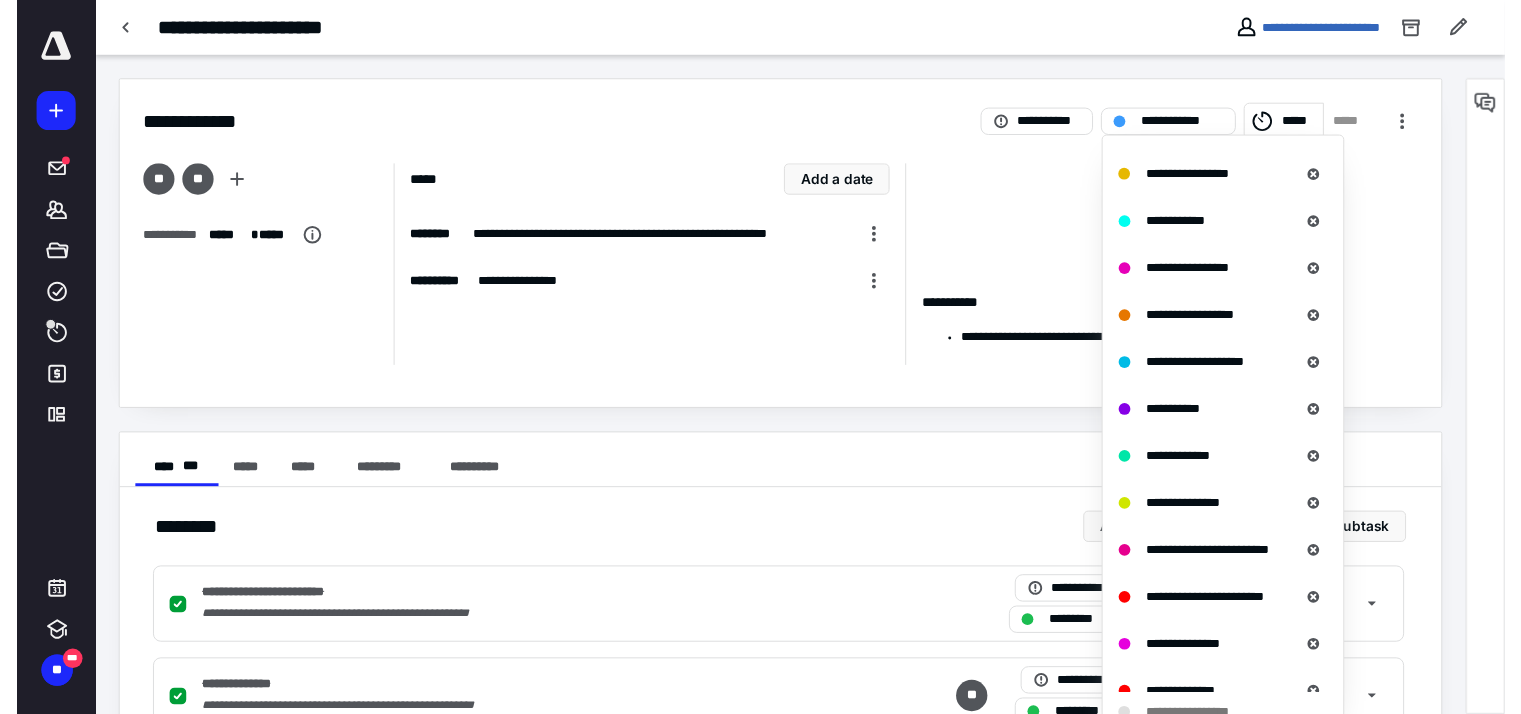 scroll, scrollTop: 600, scrollLeft: 0, axis: vertical 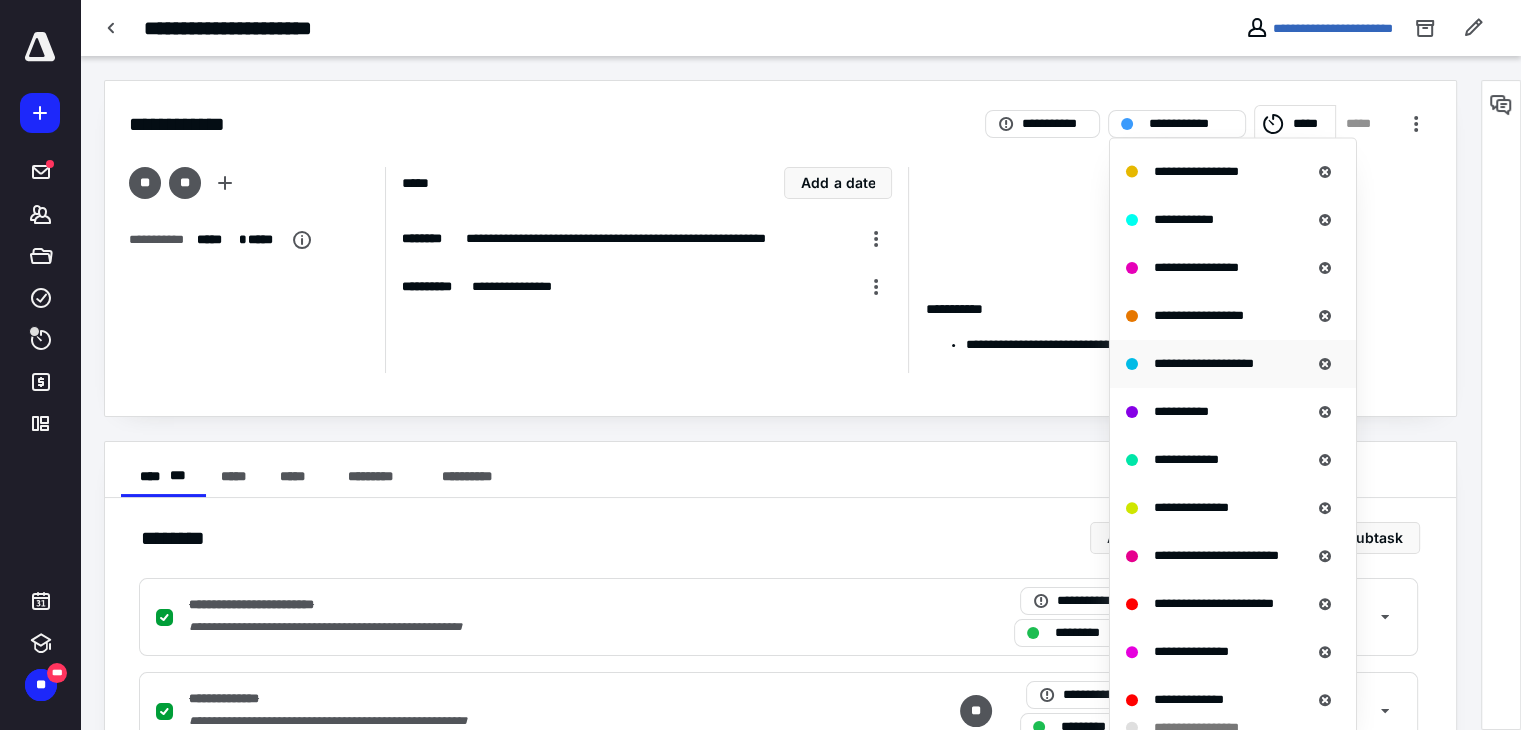 click on "**********" at bounding box center [1204, 362] 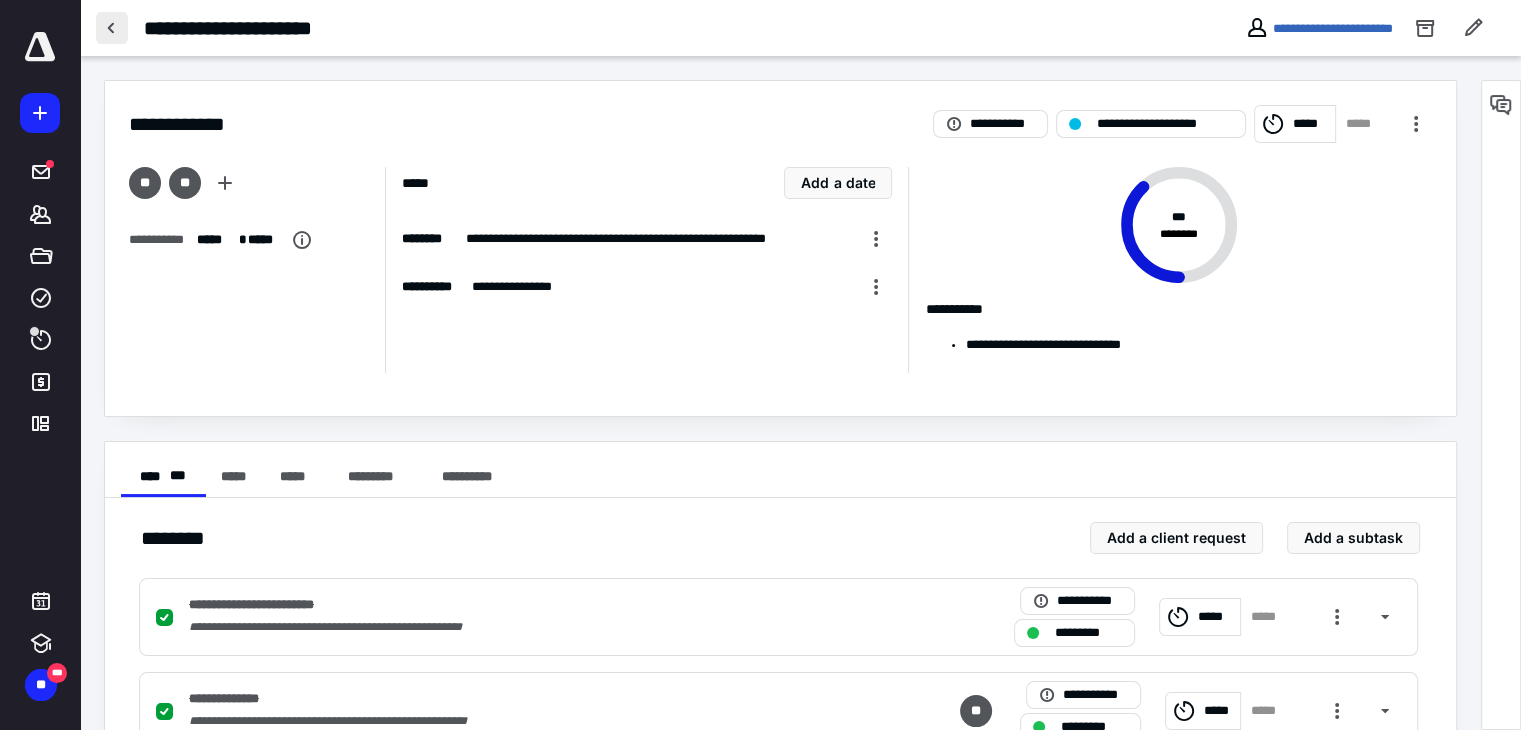 click at bounding box center [112, 28] 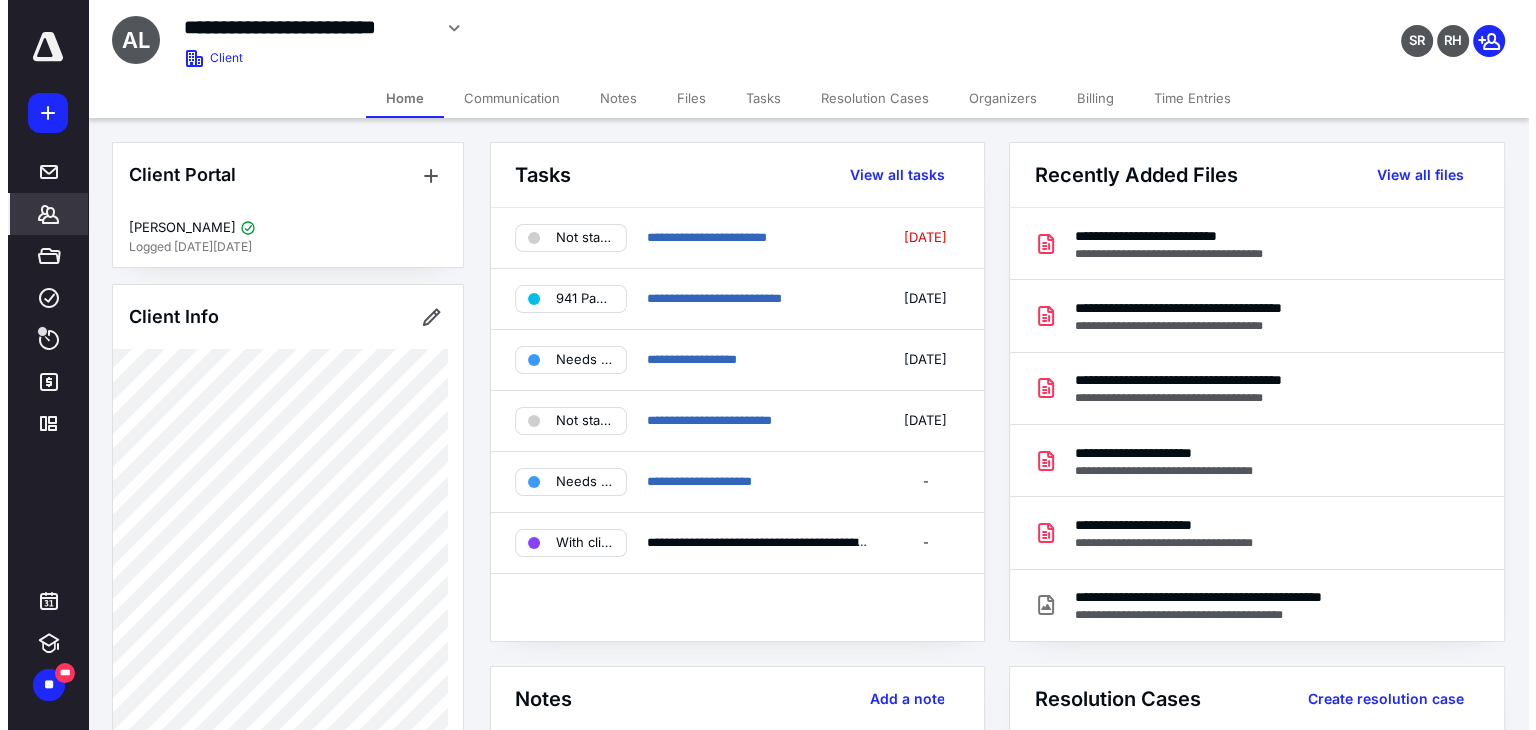 scroll, scrollTop: 0, scrollLeft: 0, axis: both 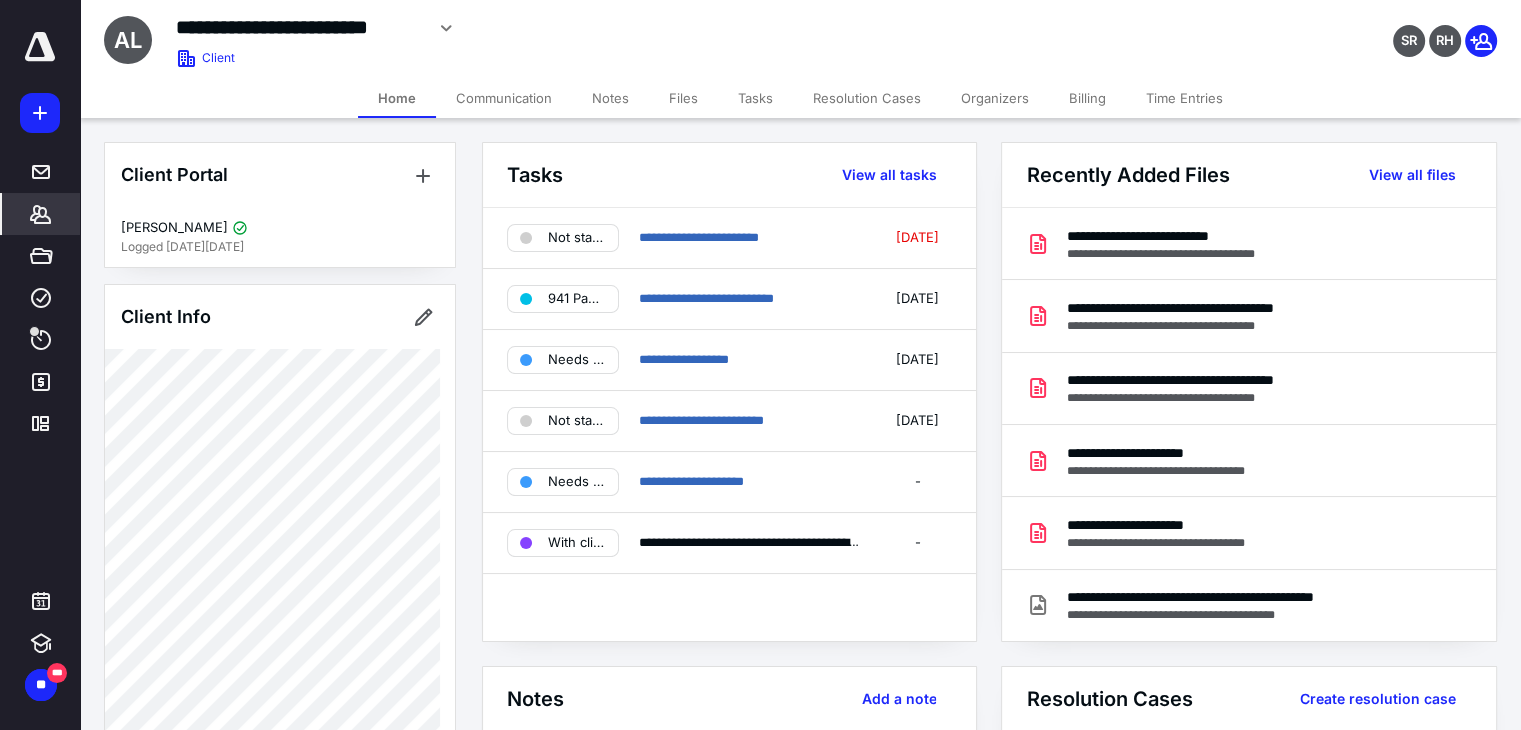 click on "Files" at bounding box center (683, 98) 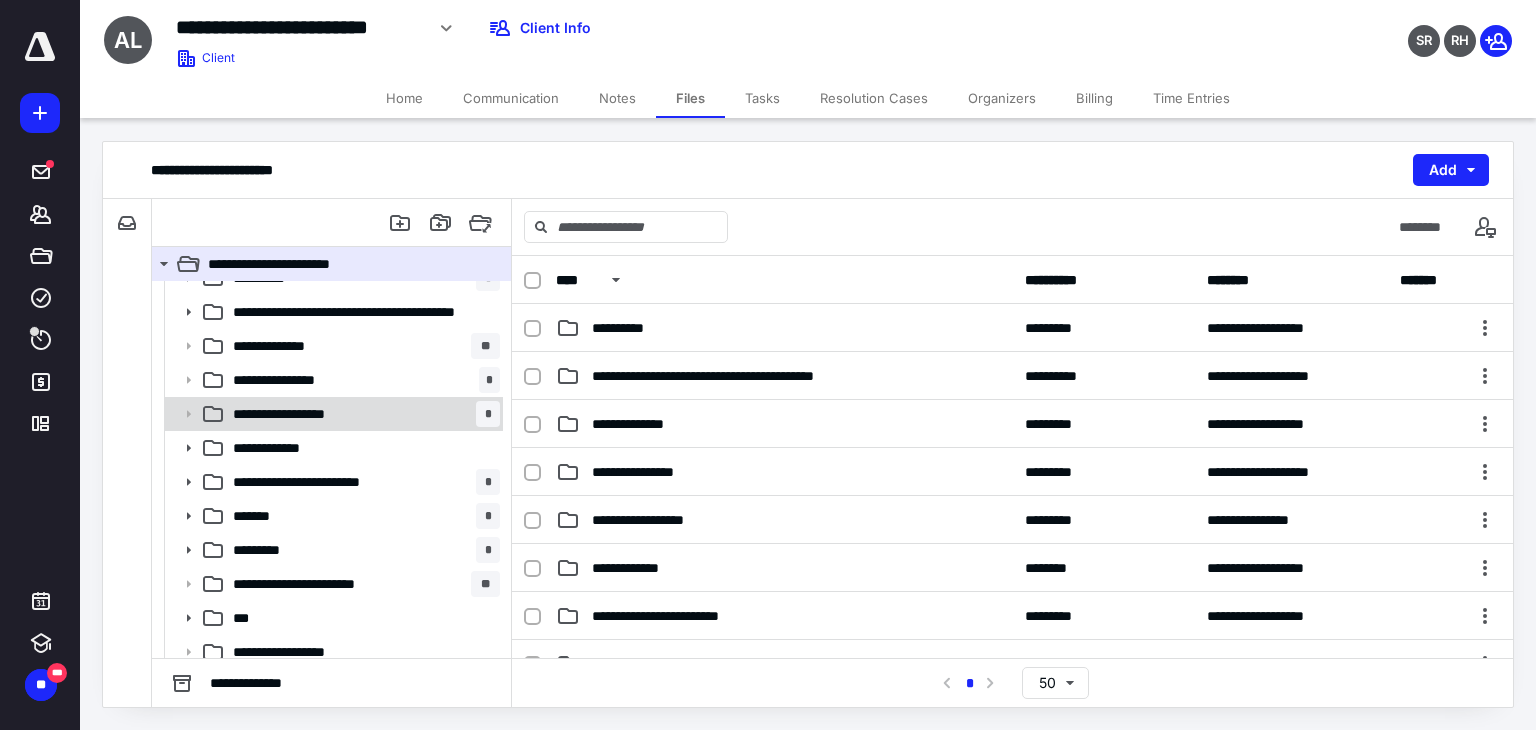 scroll, scrollTop: 30, scrollLeft: 0, axis: vertical 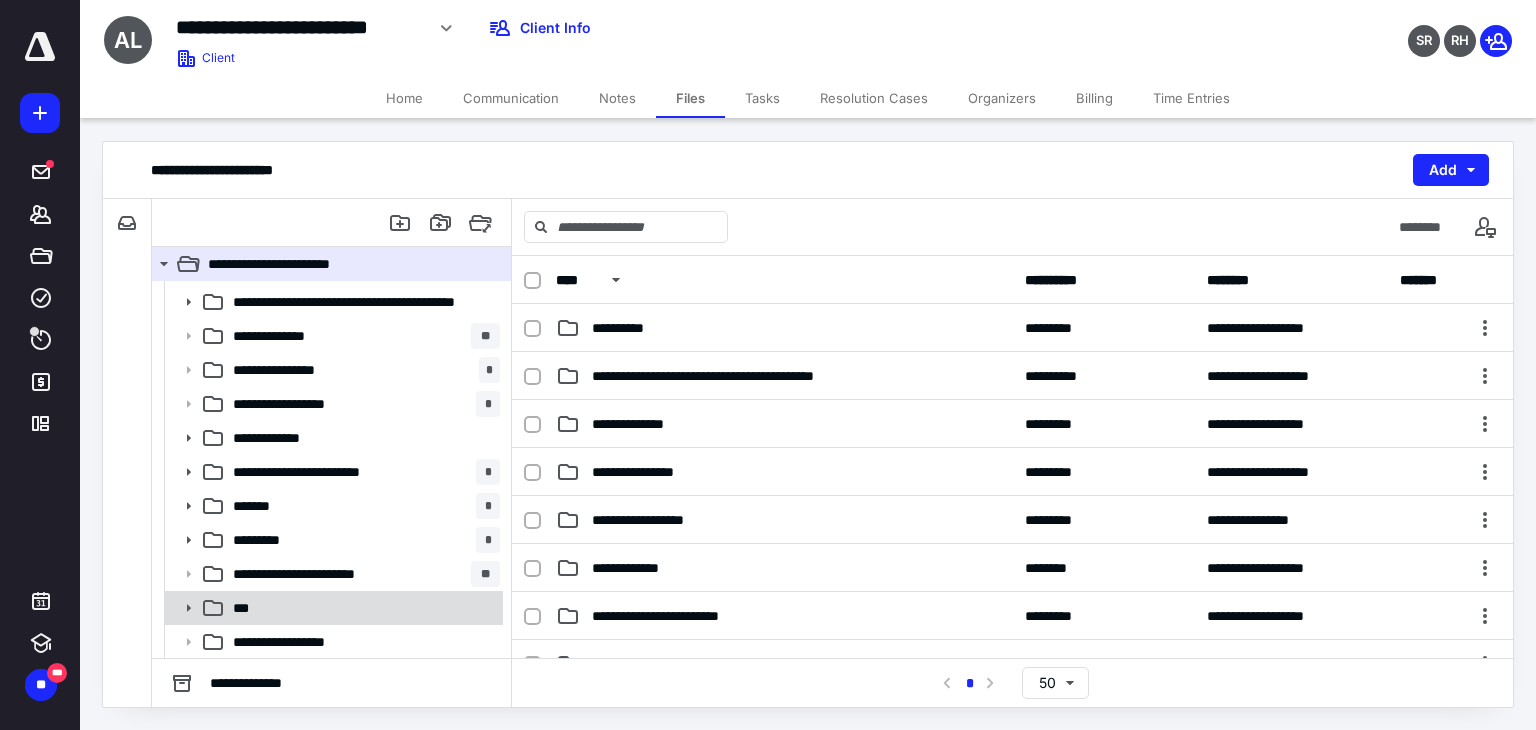 click on "***" at bounding box center (362, 608) 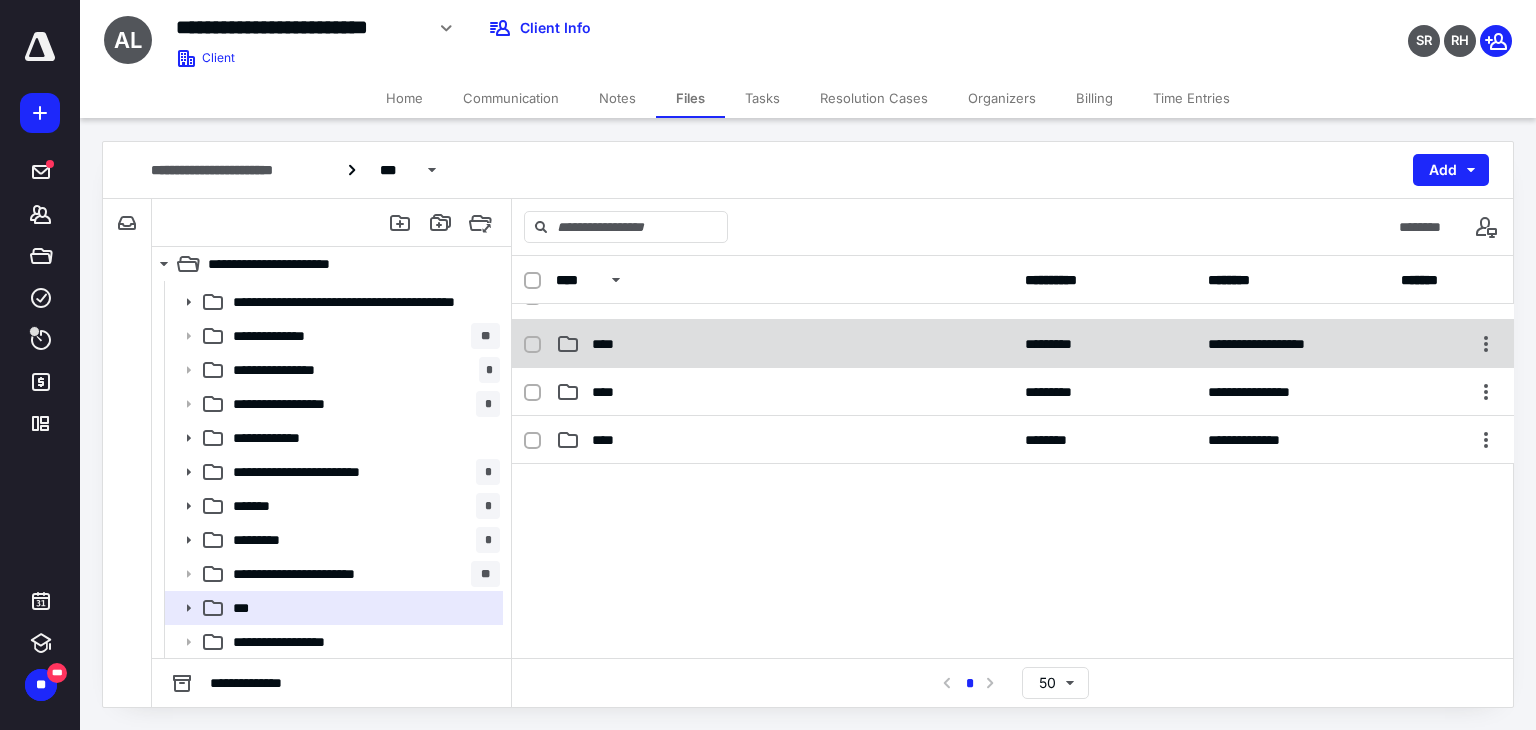 scroll, scrollTop: 424, scrollLeft: 0, axis: vertical 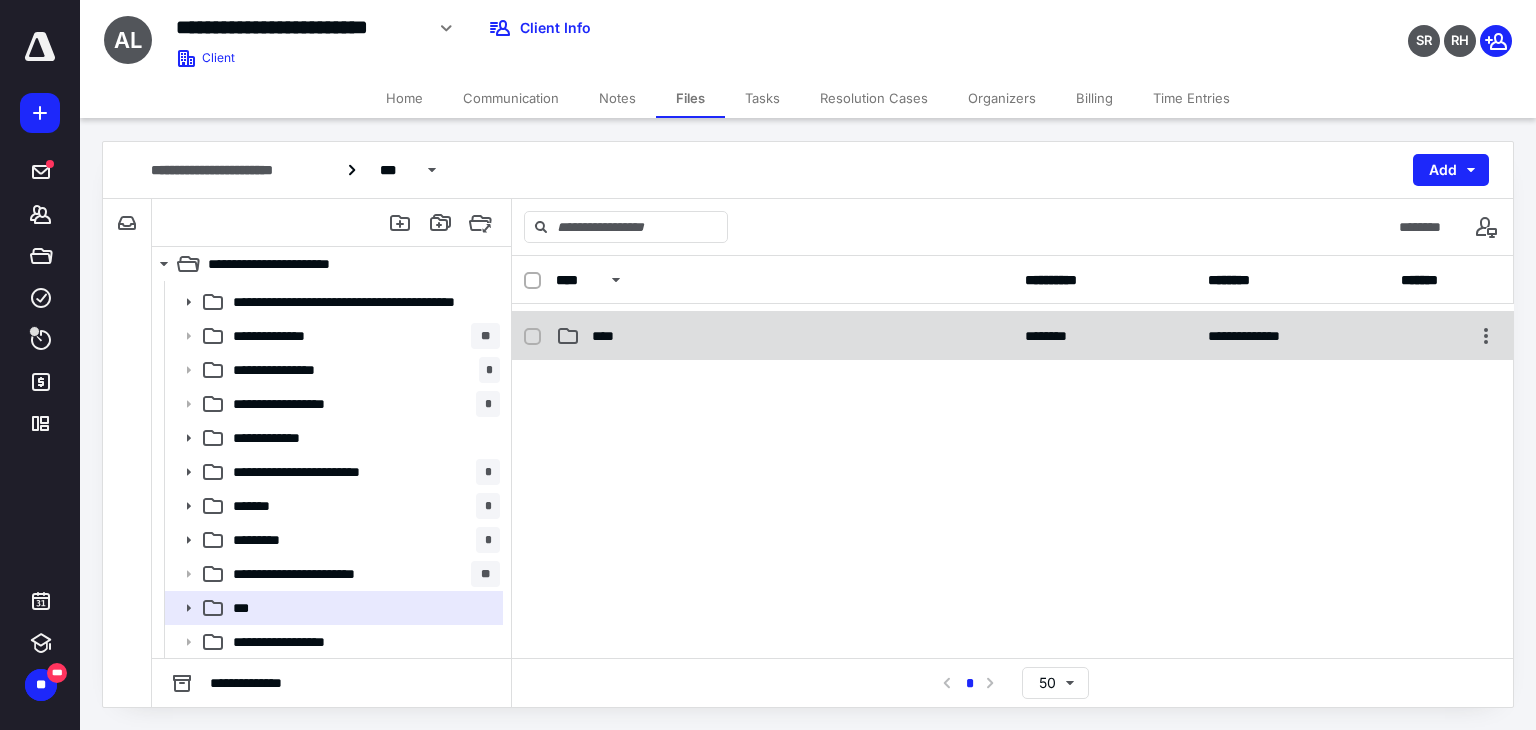 click on "****" at bounding box center [784, 336] 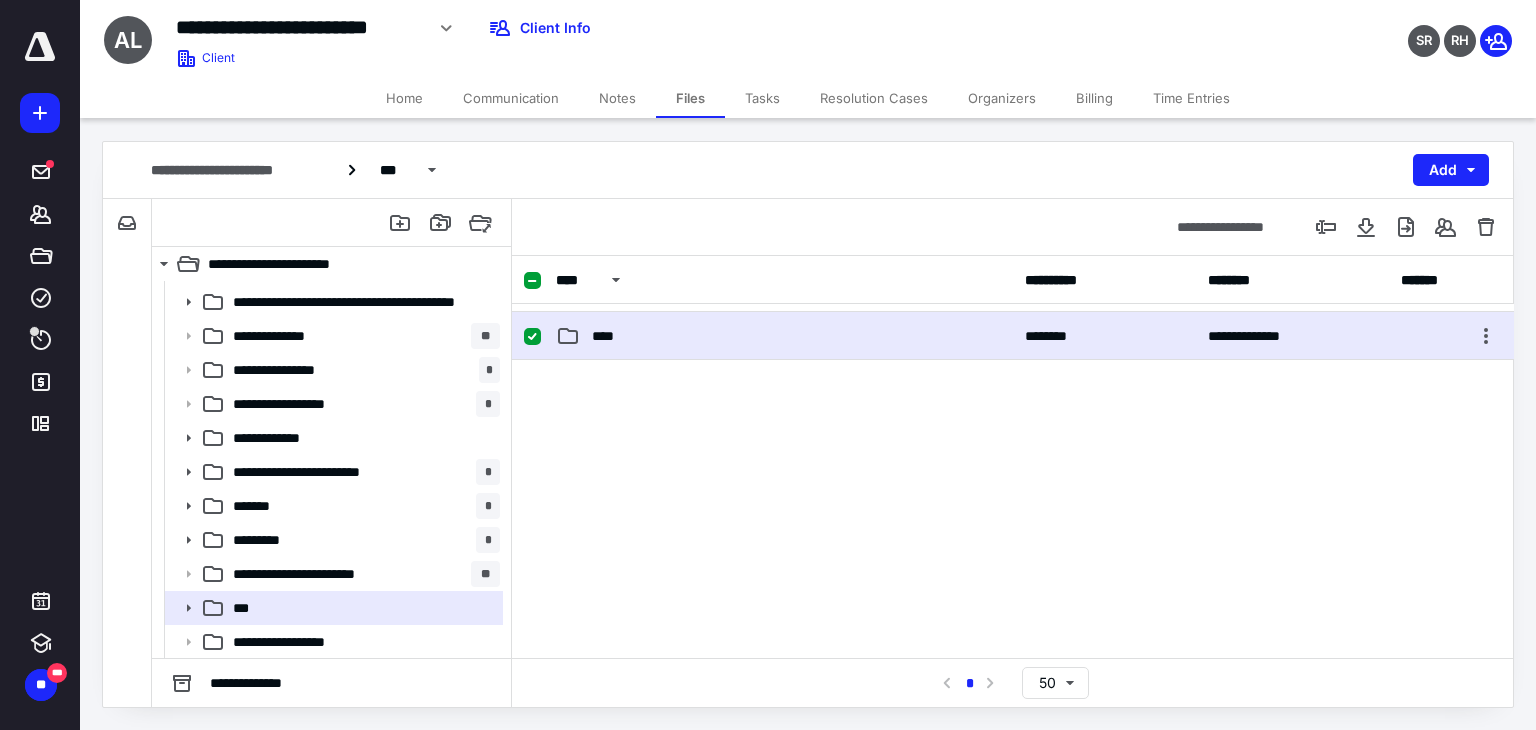 click on "****" at bounding box center [784, 336] 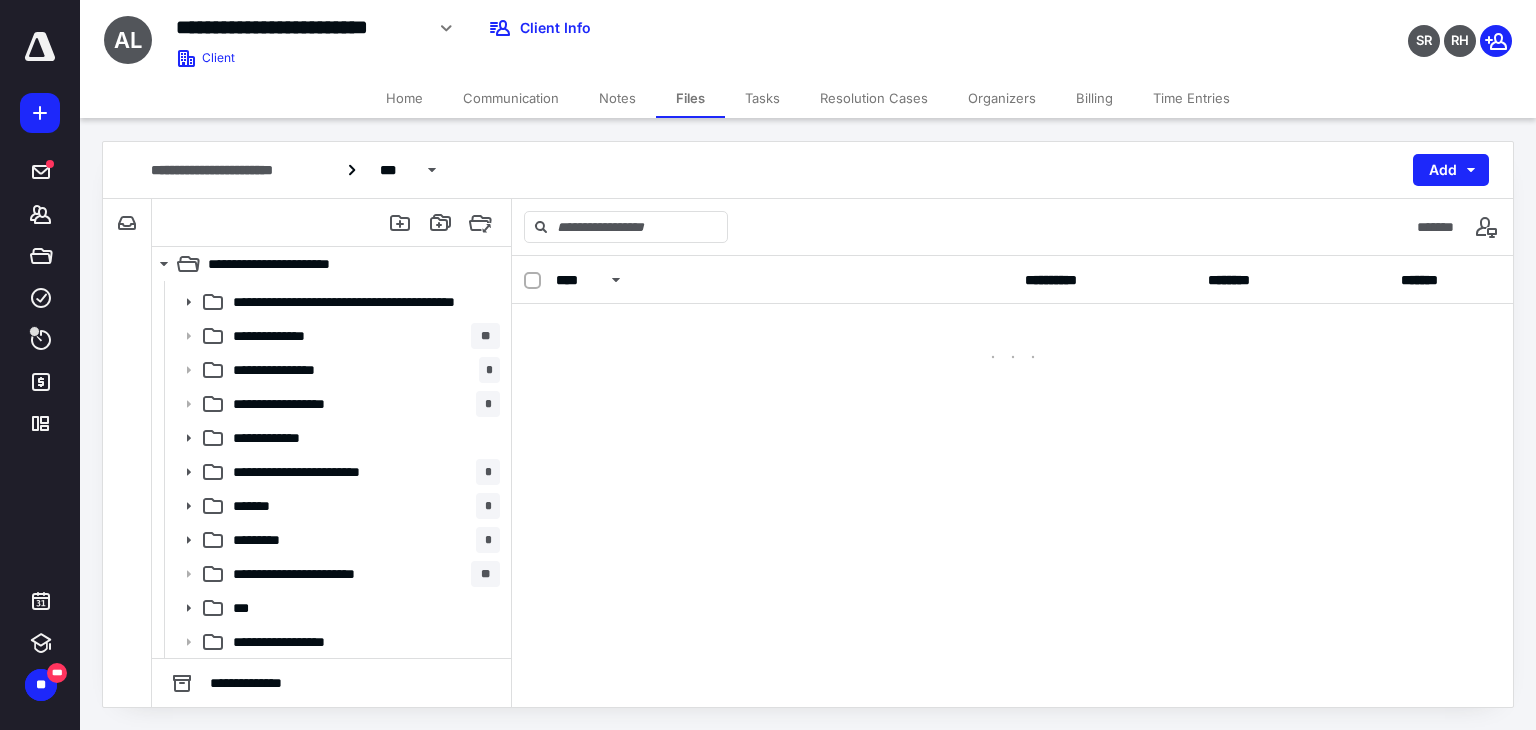 scroll, scrollTop: 0, scrollLeft: 0, axis: both 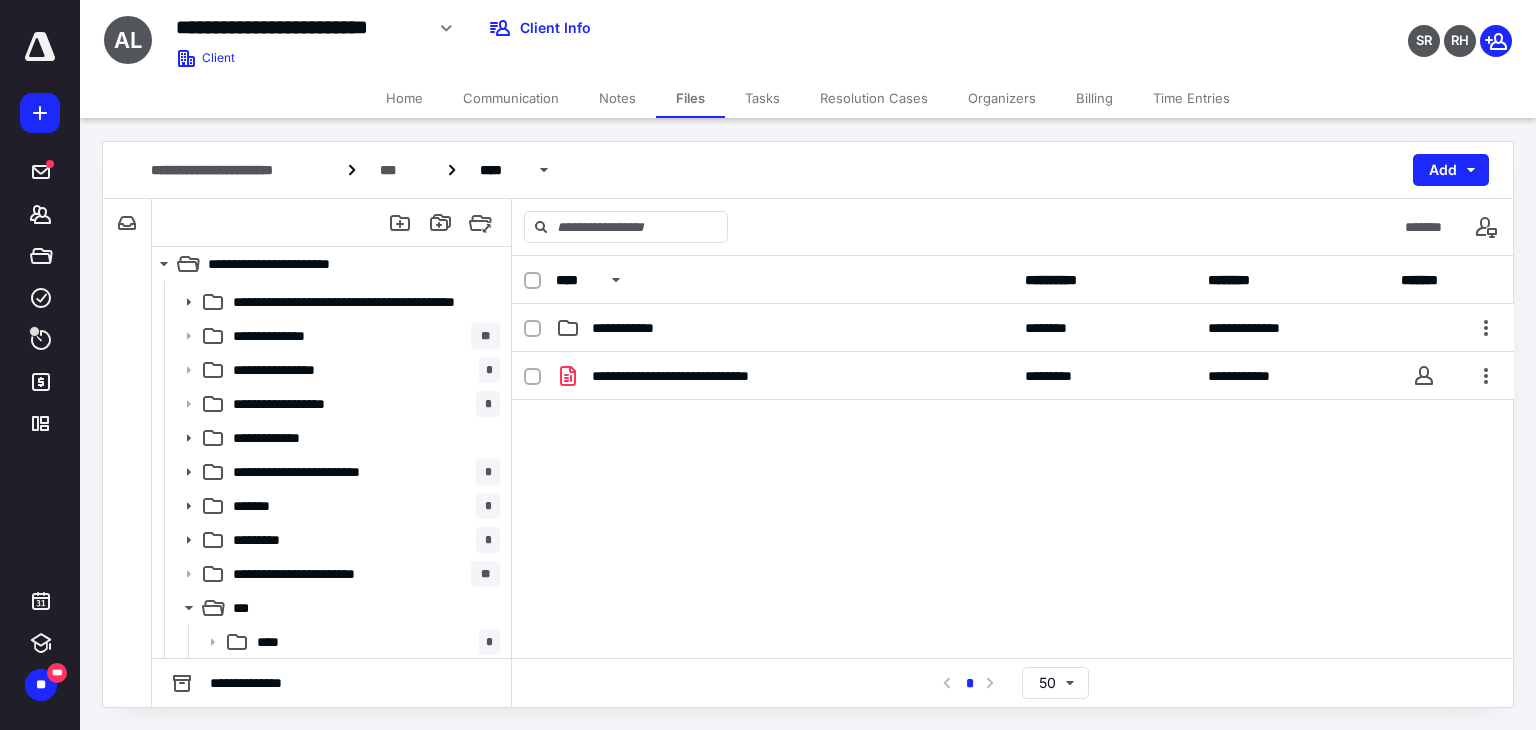 click on "**********" at bounding box center (1013, 328) 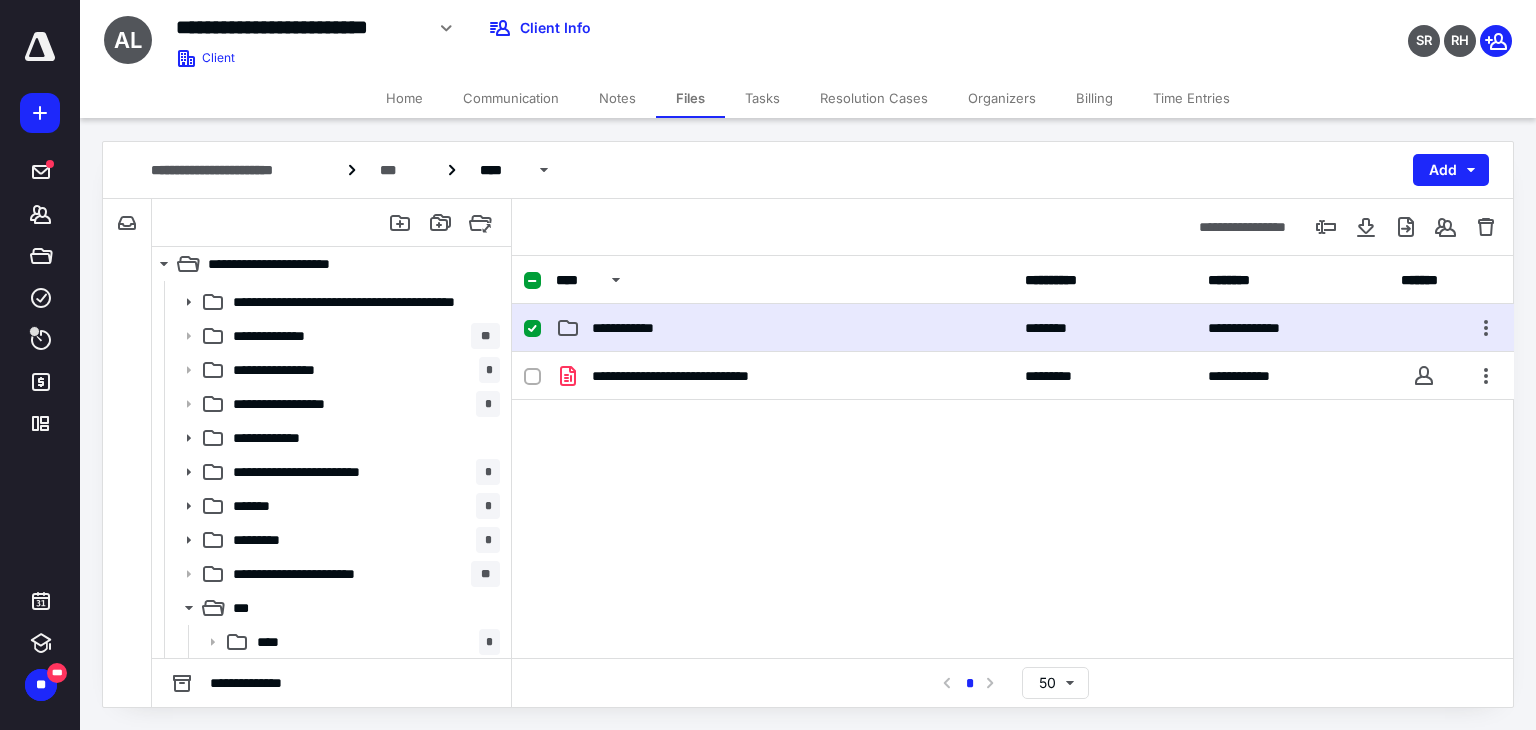 click on "**********" at bounding box center (1013, 328) 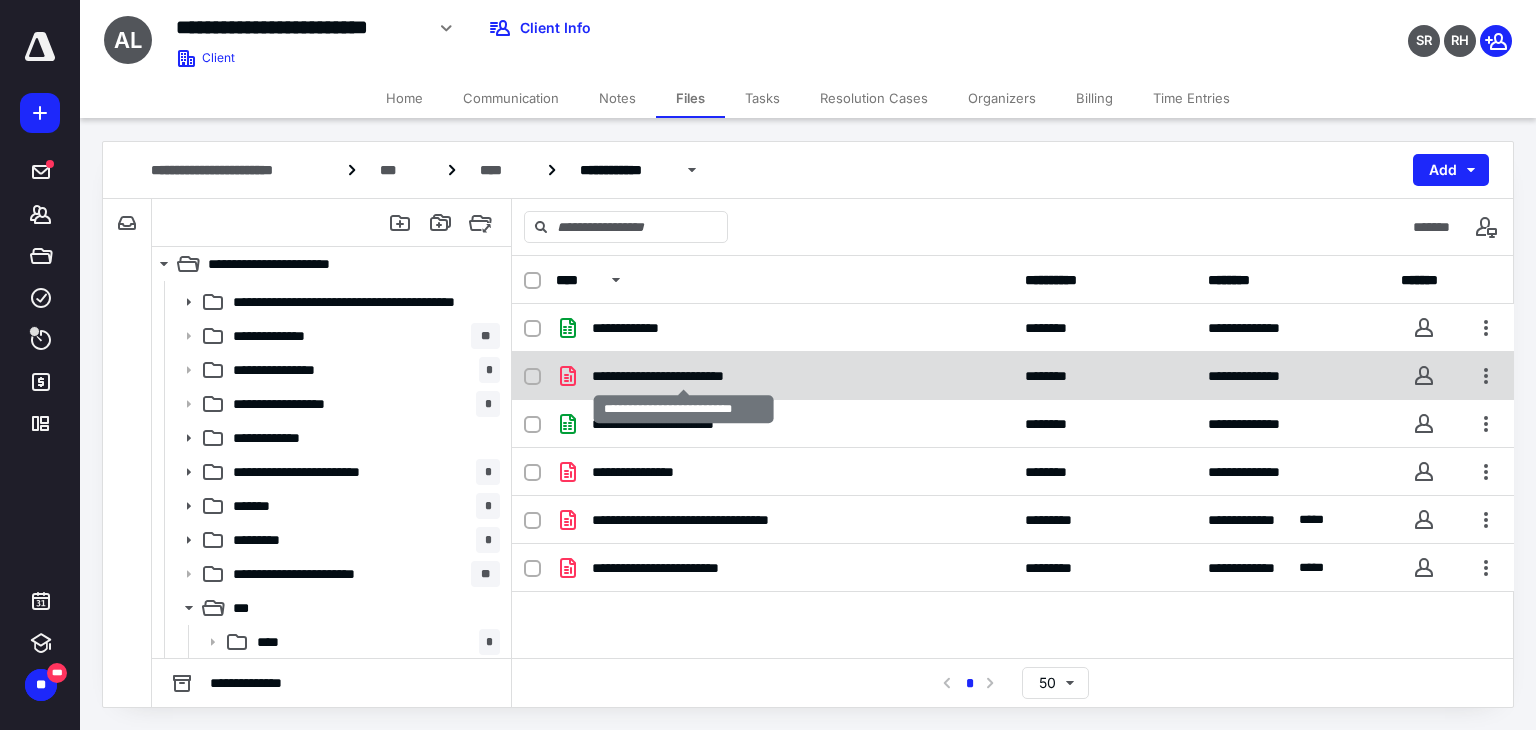 click on "**********" at bounding box center (684, 376) 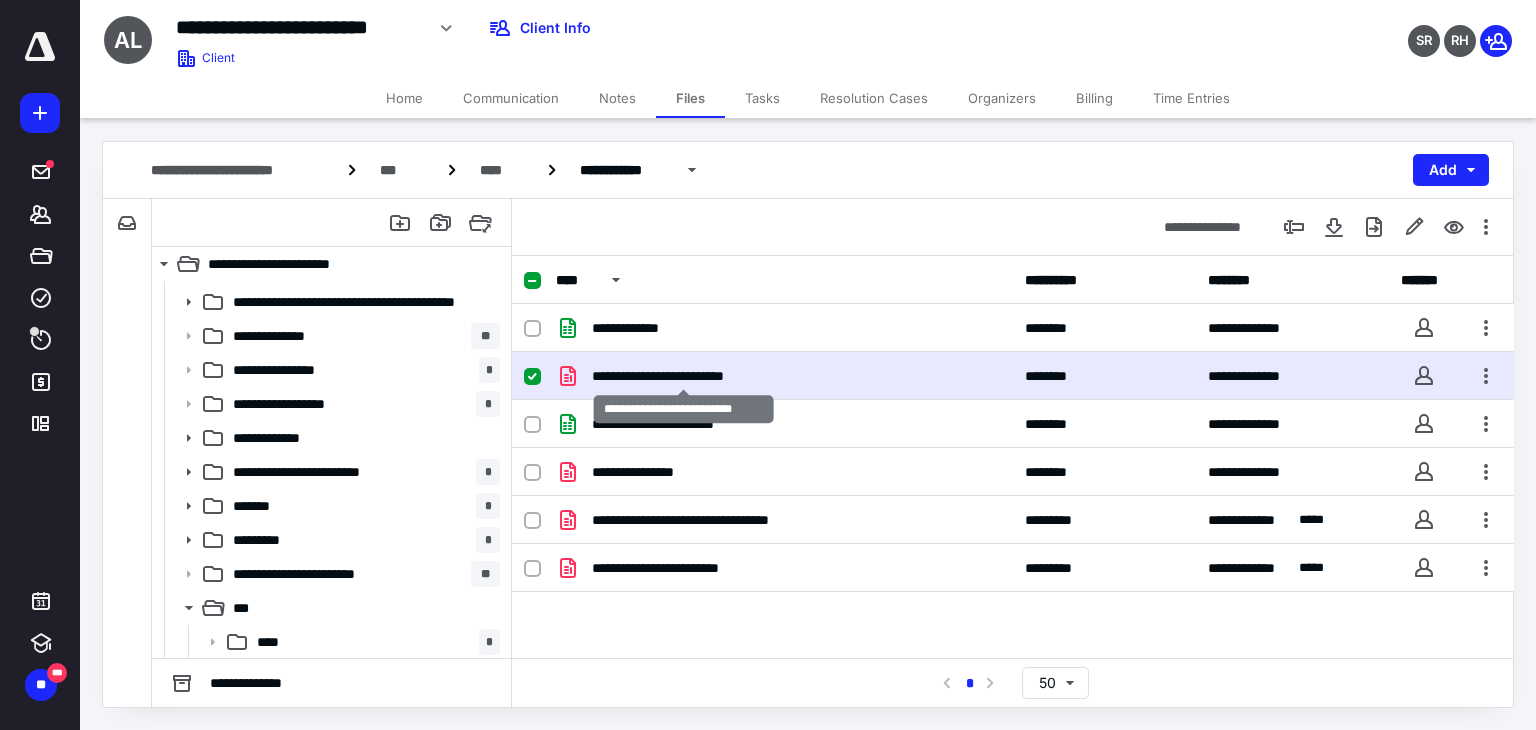 click on "**********" at bounding box center [684, 376] 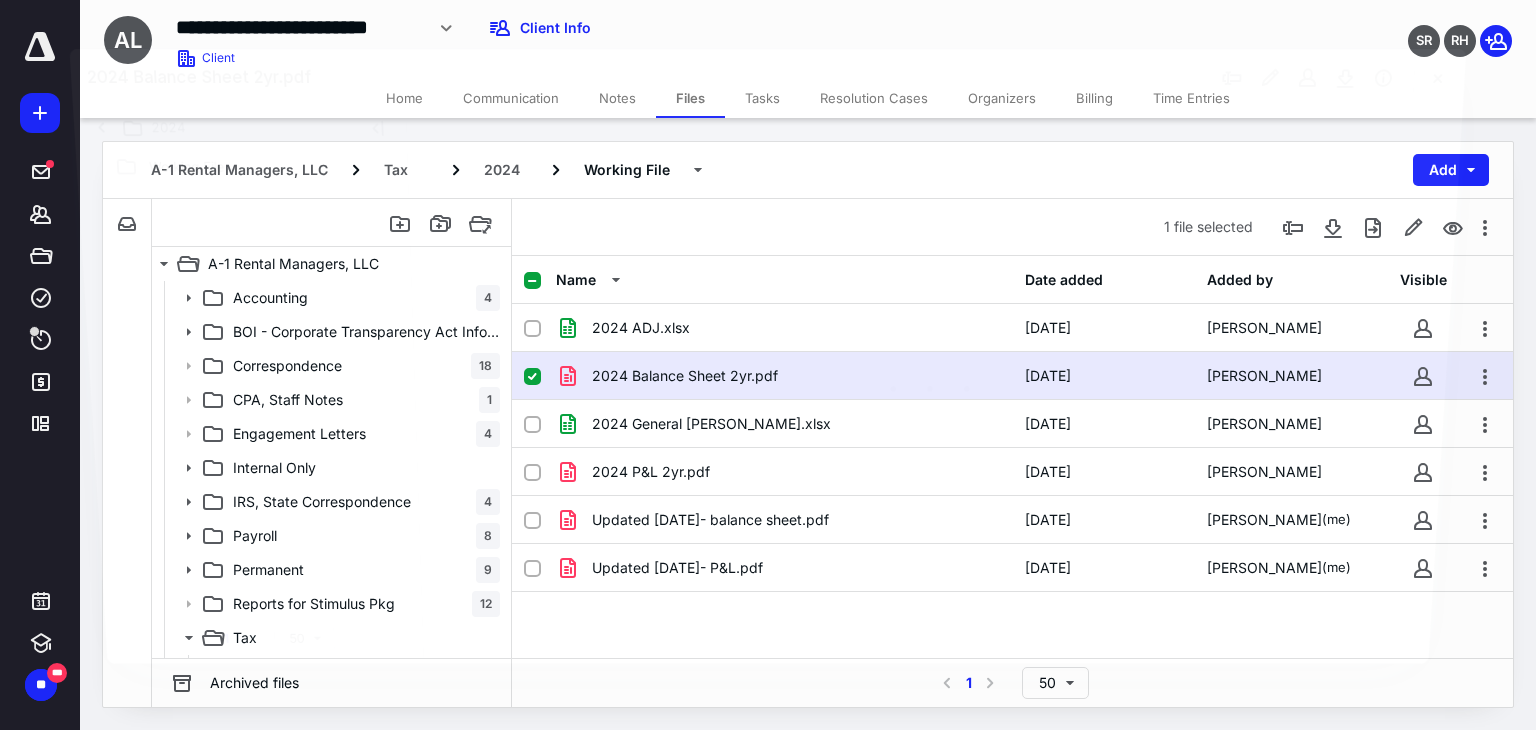 scroll, scrollTop: 30, scrollLeft: 0, axis: vertical 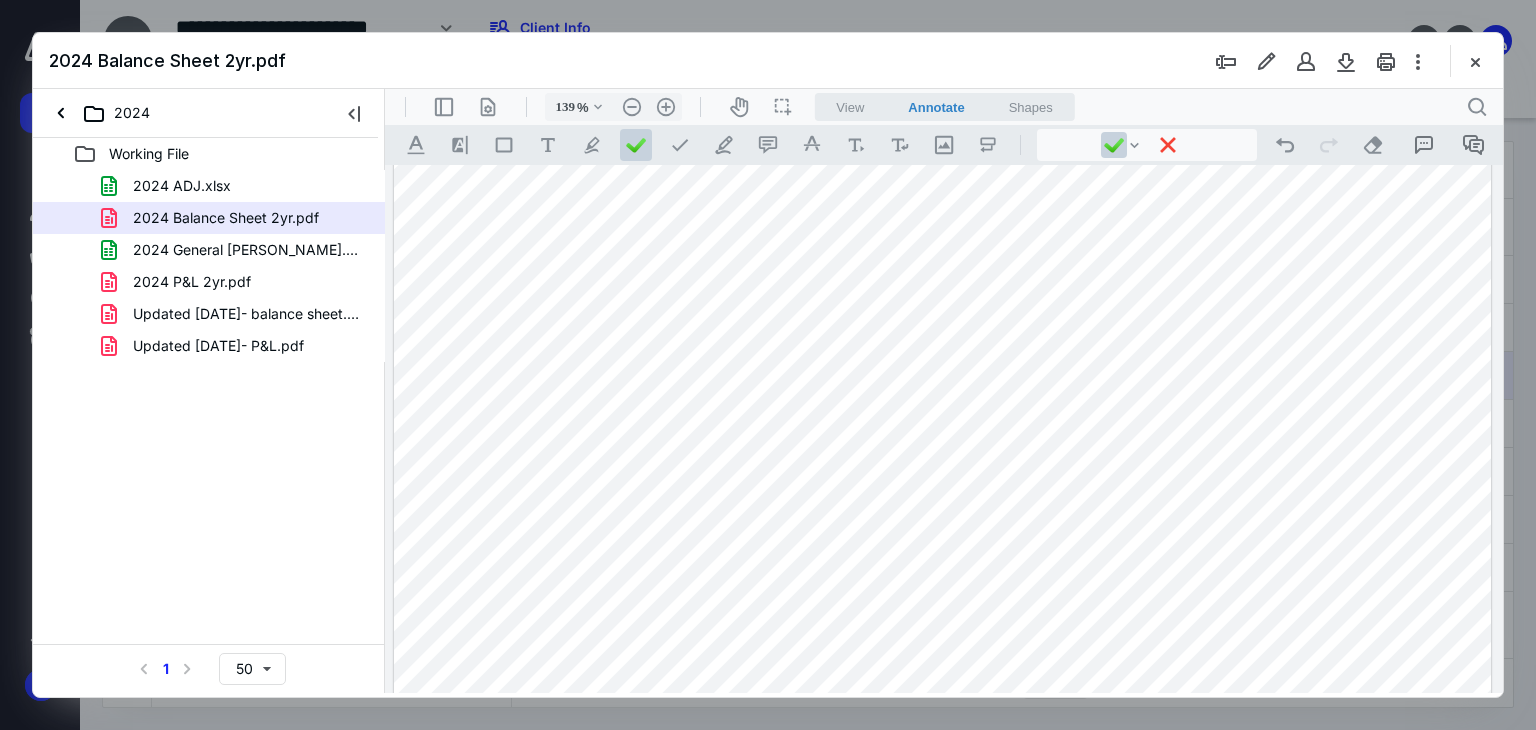 click at bounding box center [943, 395] 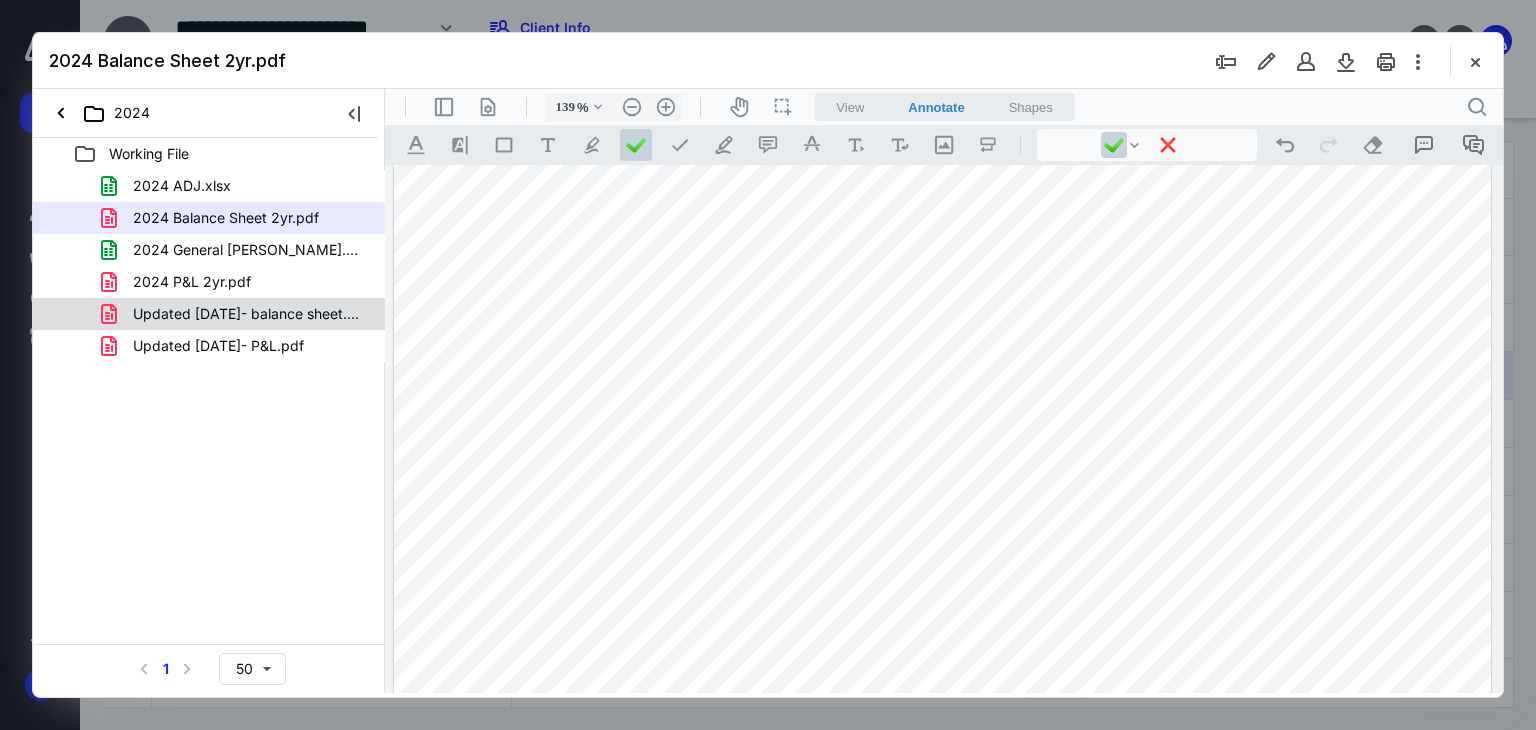click on "Updated 12.31.24- balance sheet.pdf" at bounding box center [249, 314] 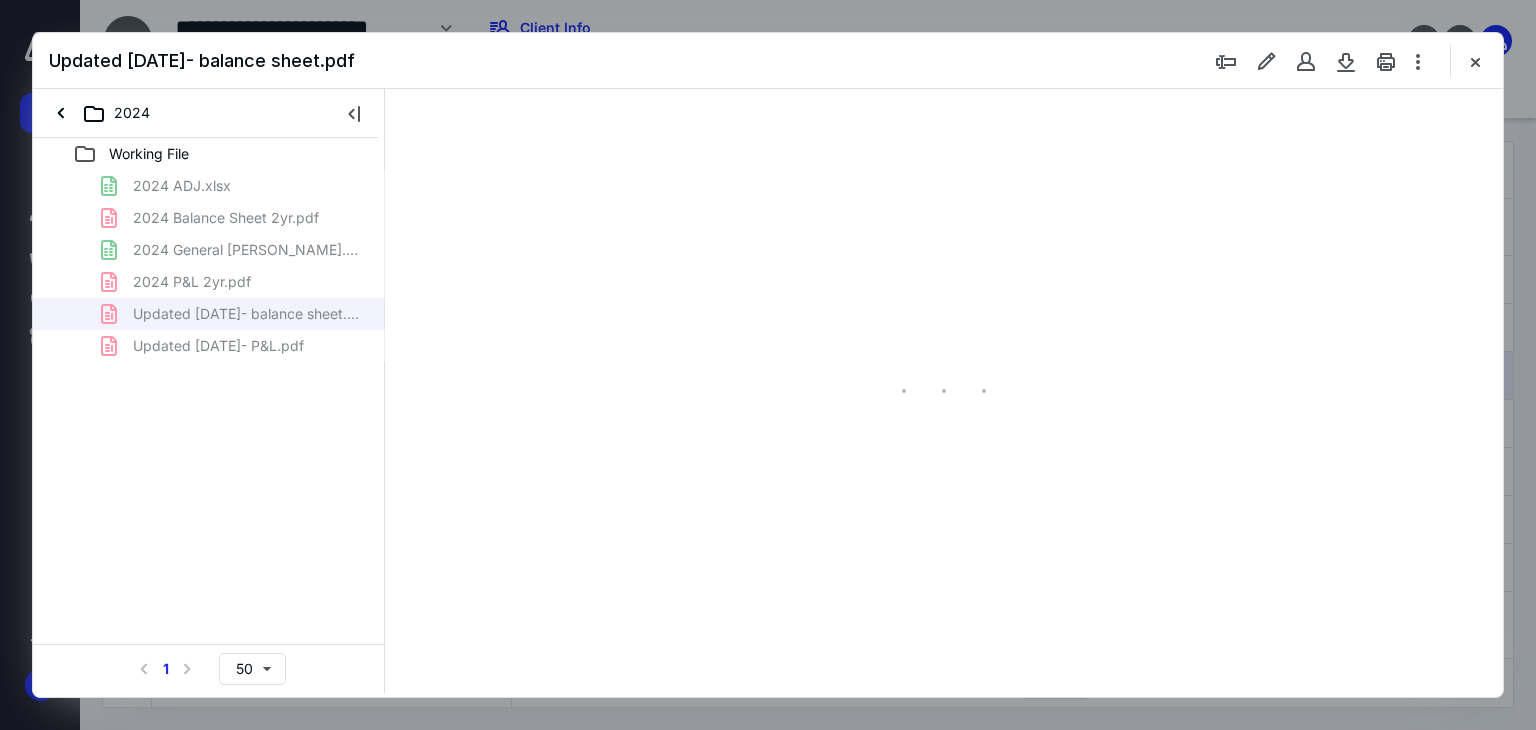 scroll, scrollTop: 0, scrollLeft: 0, axis: both 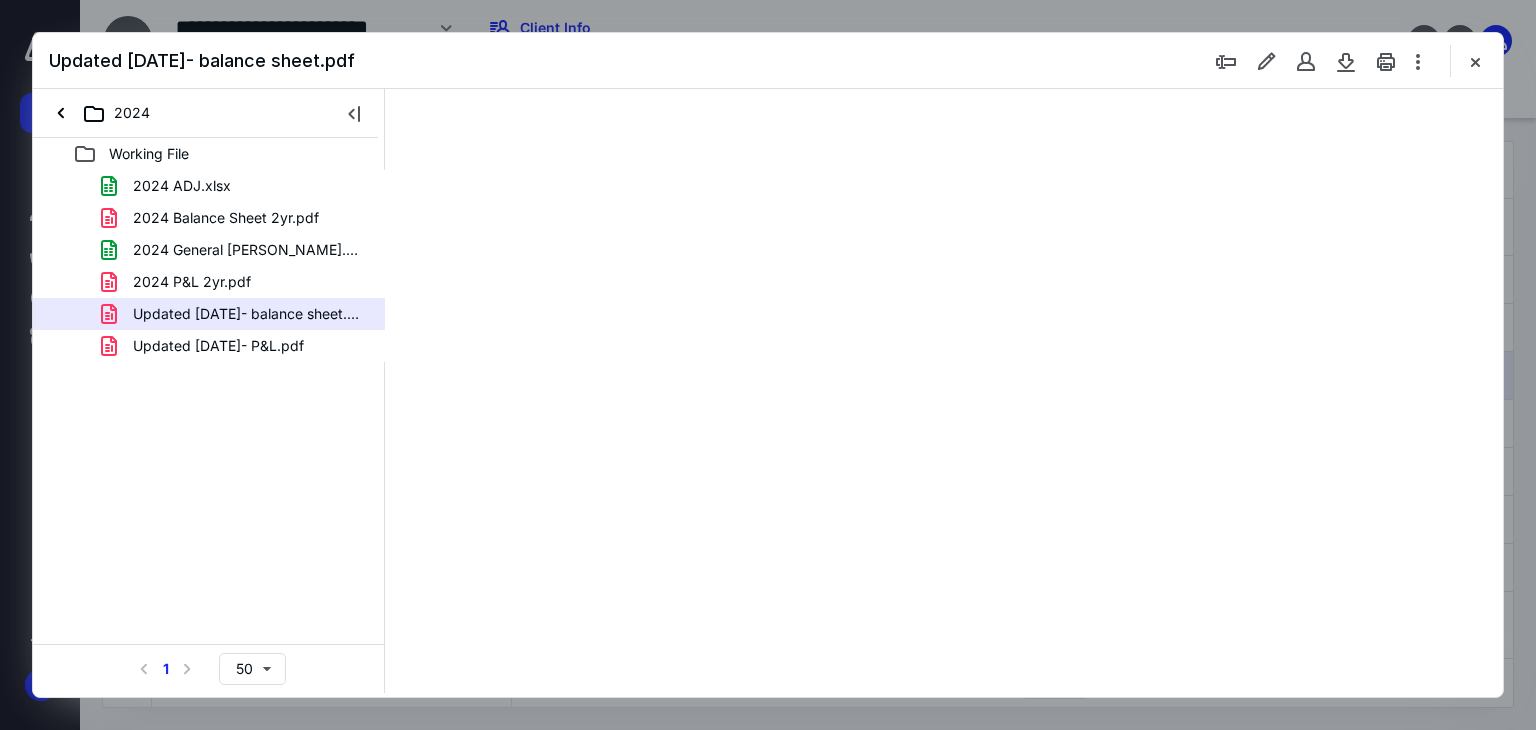 type on "139" 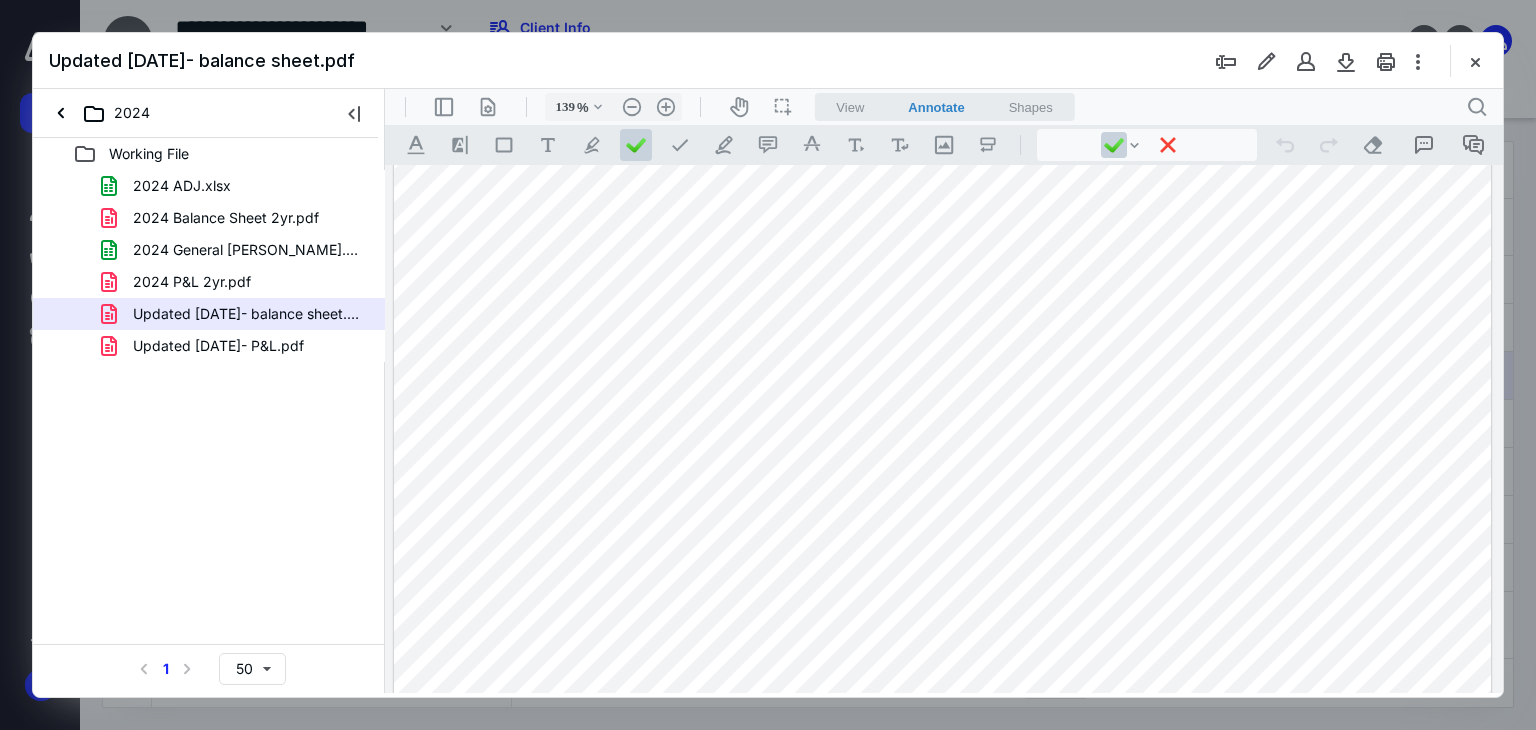scroll, scrollTop: 300, scrollLeft: 0, axis: vertical 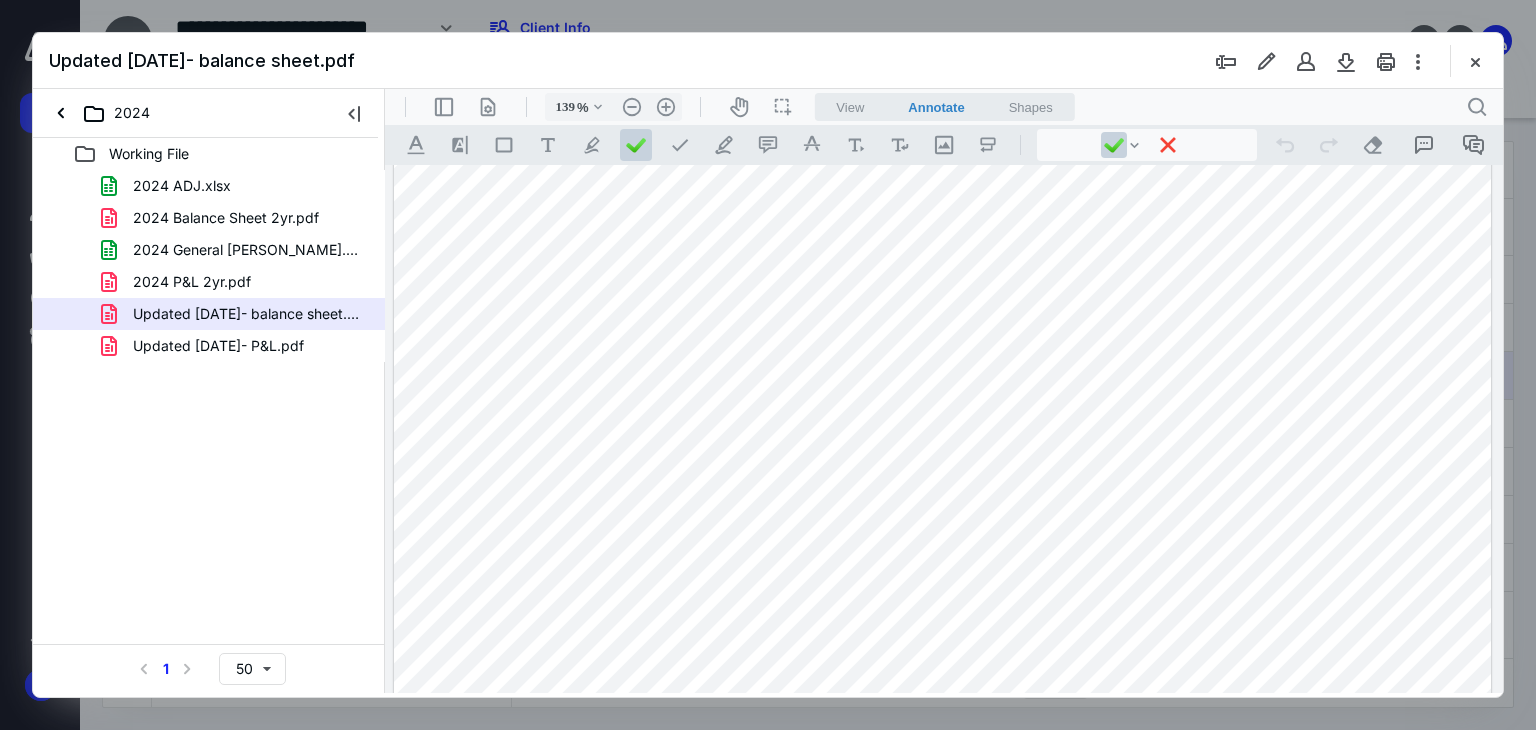 click at bounding box center (943, 295) 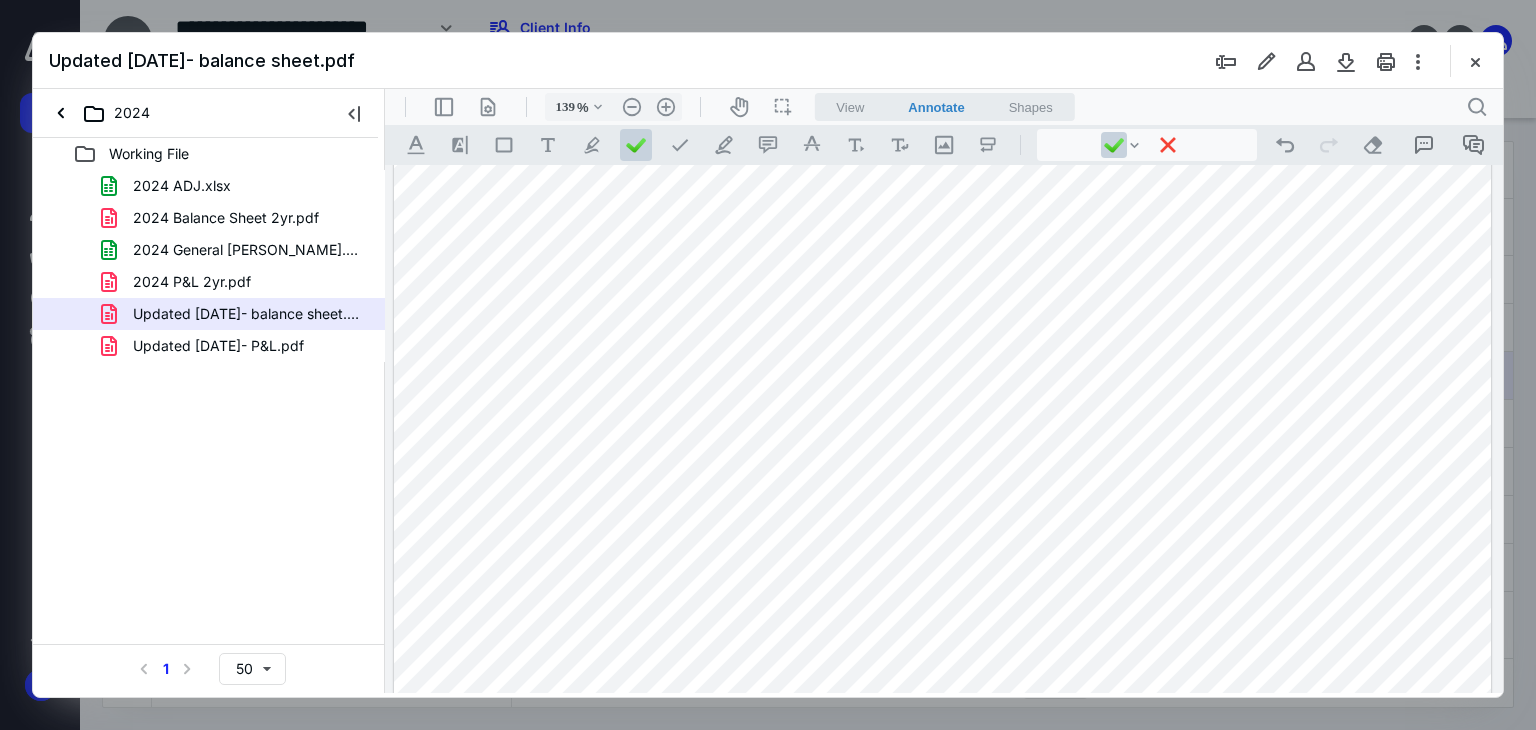 click at bounding box center (943, 295) 